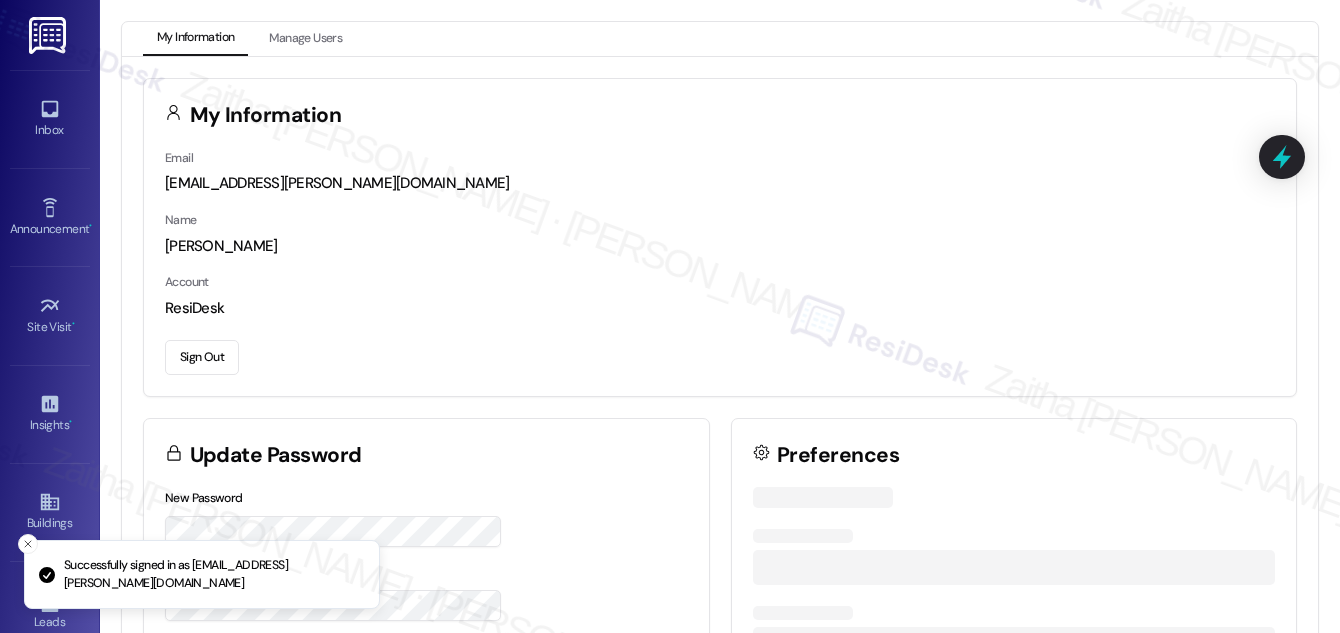 scroll, scrollTop: 0, scrollLeft: 0, axis: both 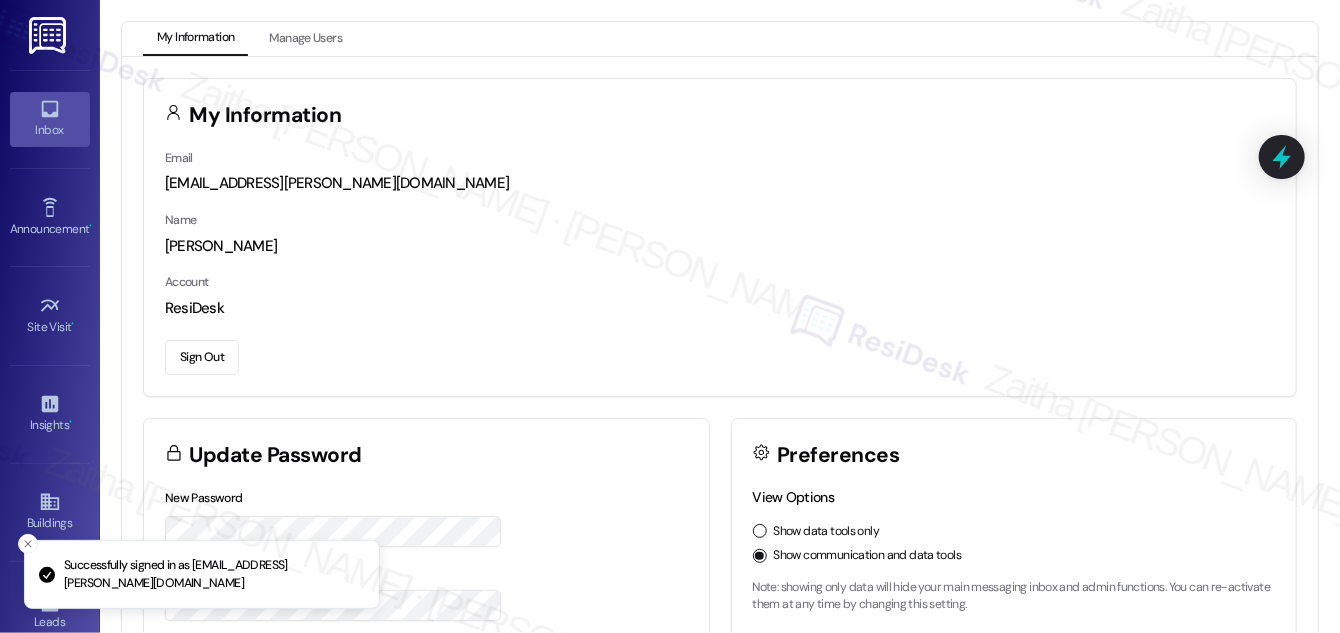 click 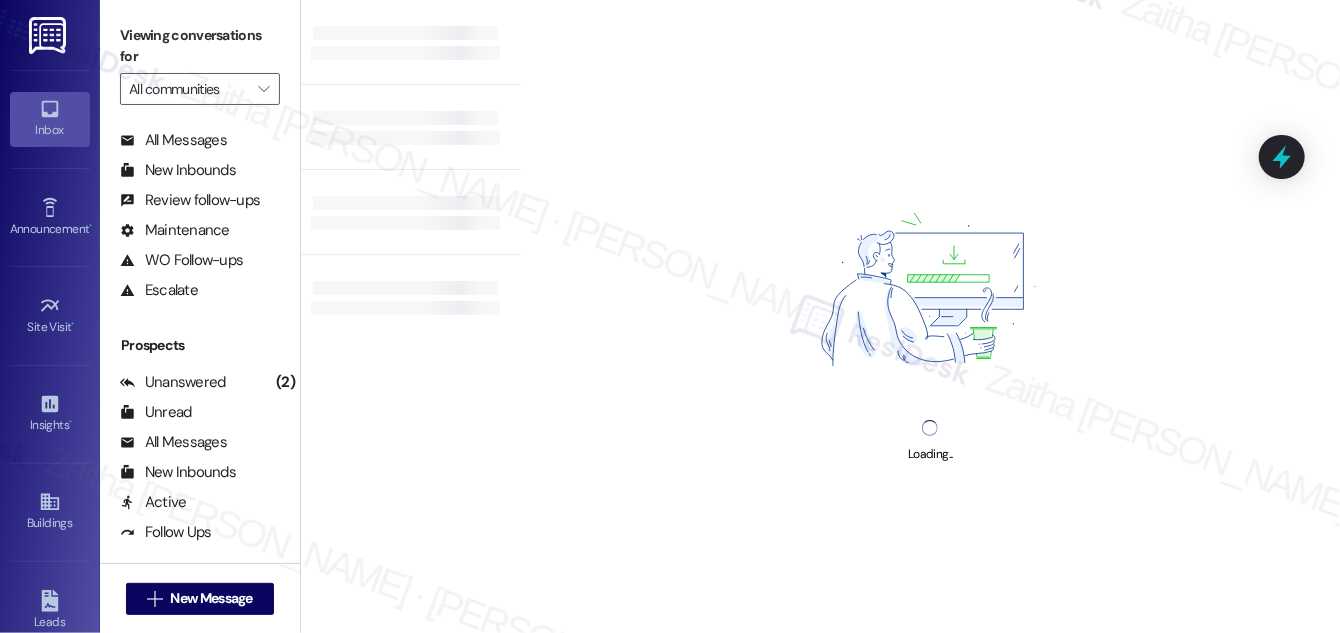 scroll, scrollTop: 383, scrollLeft: 0, axis: vertical 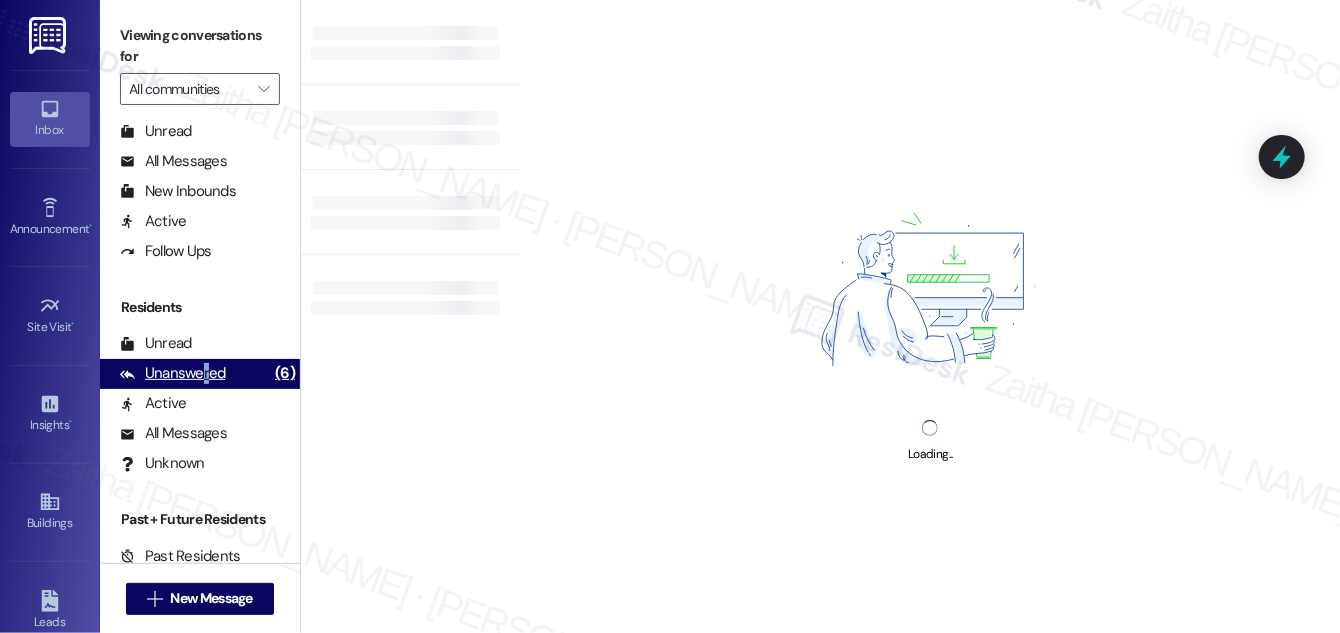 click on "Unanswered" at bounding box center (173, 373) 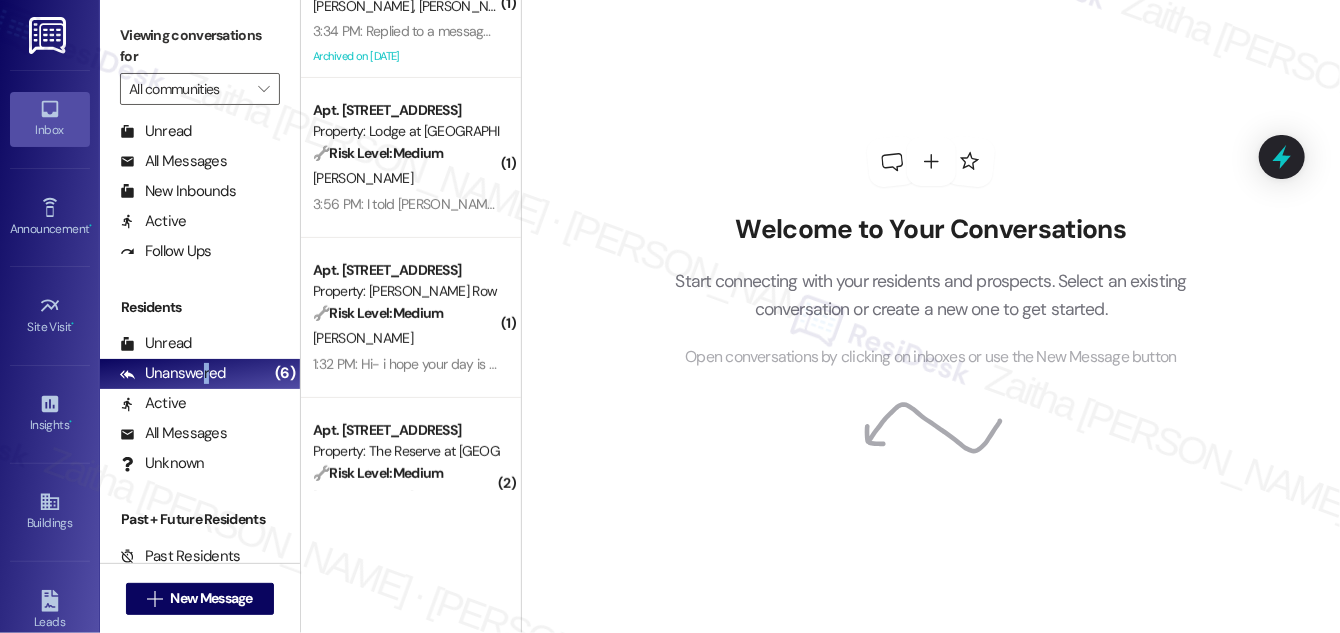 scroll, scrollTop: 272, scrollLeft: 0, axis: vertical 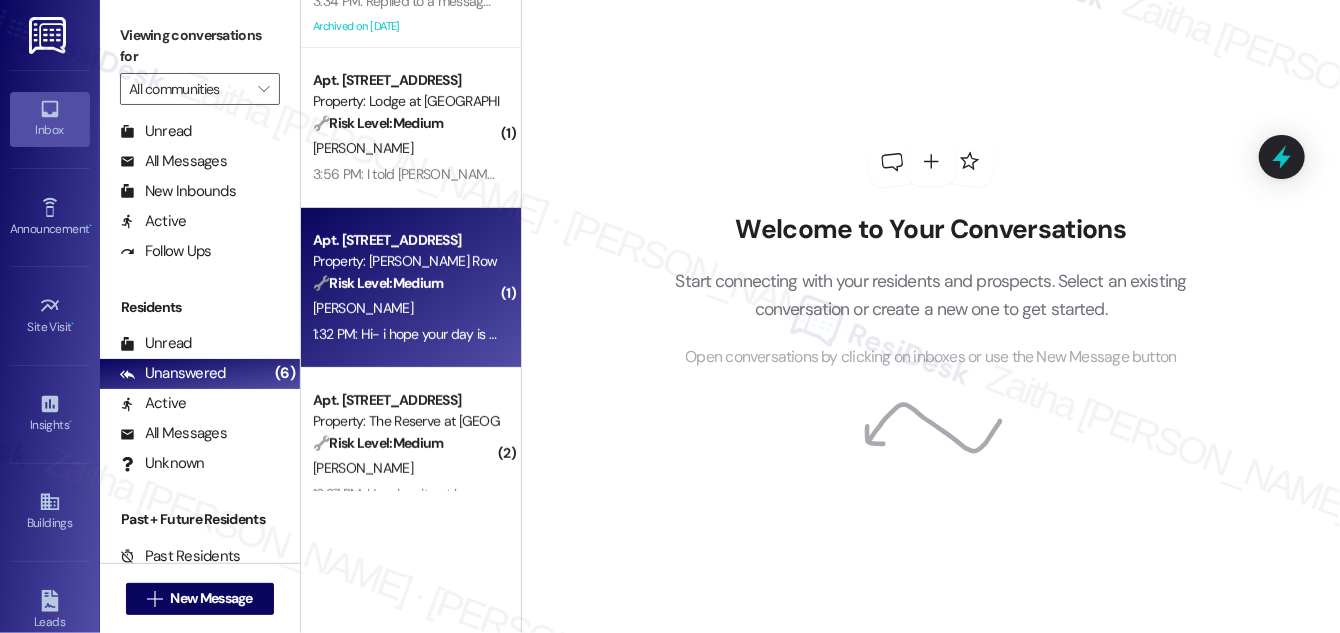 click on "[PERSON_NAME]" at bounding box center [405, 308] 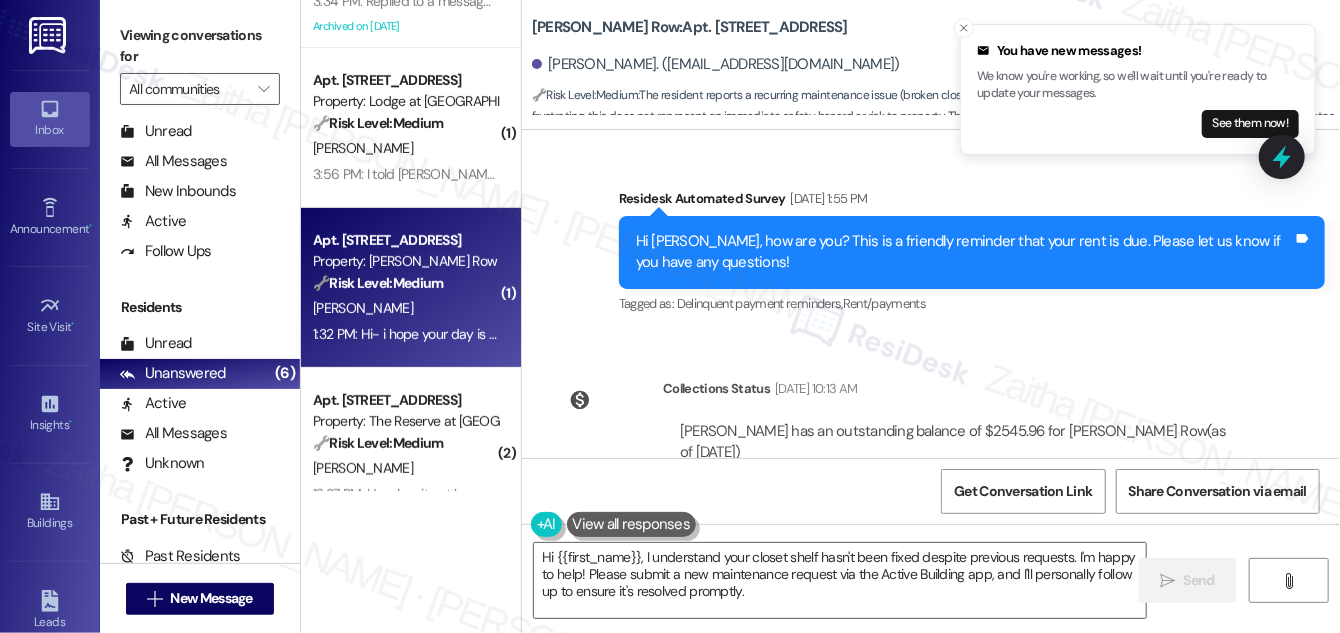 scroll, scrollTop: 7867, scrollLeft: 0, axis: vertical 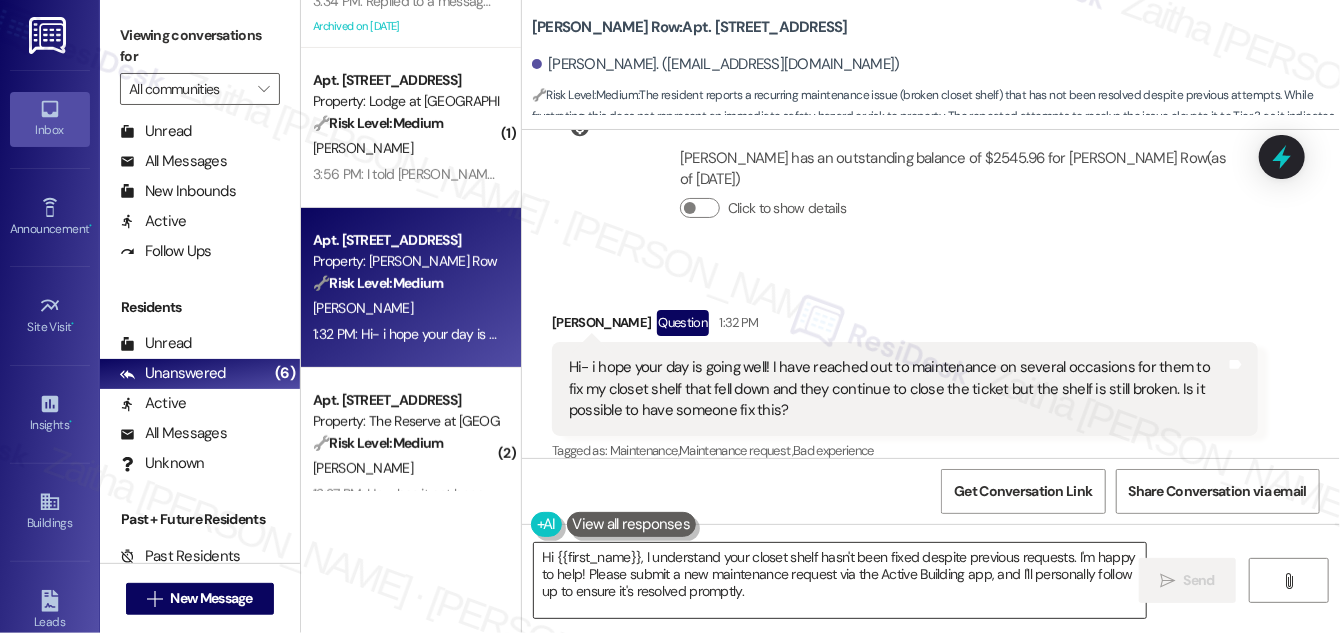 click on "Hi {{first_name}}, I understand your closet shelf hasn't been fixed despite previous requests. I'm happy to help! Please submit a new maintenance request via the Active Building app, and I'll personally follow up to ensure it's resolved promptly." at bounding box center (840, 580) 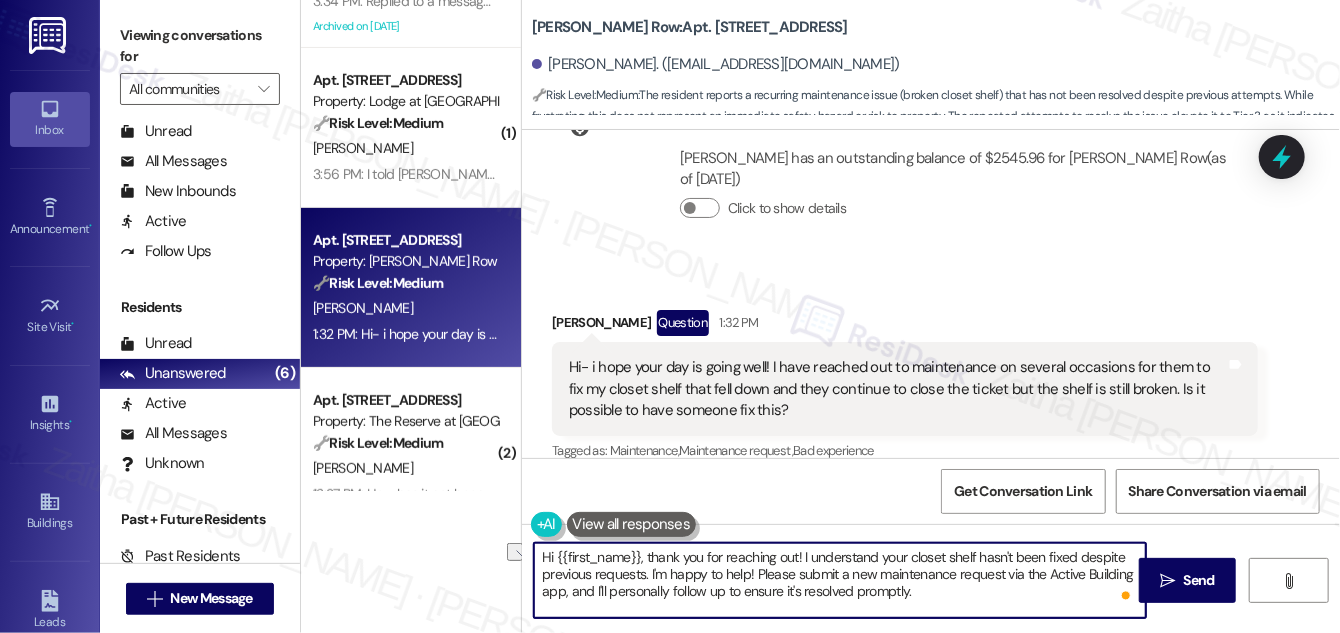 drag, startPoint x: 747, startPoint y: 572, endPoint x: 670, endPoint y: 574, distance: 77.02597 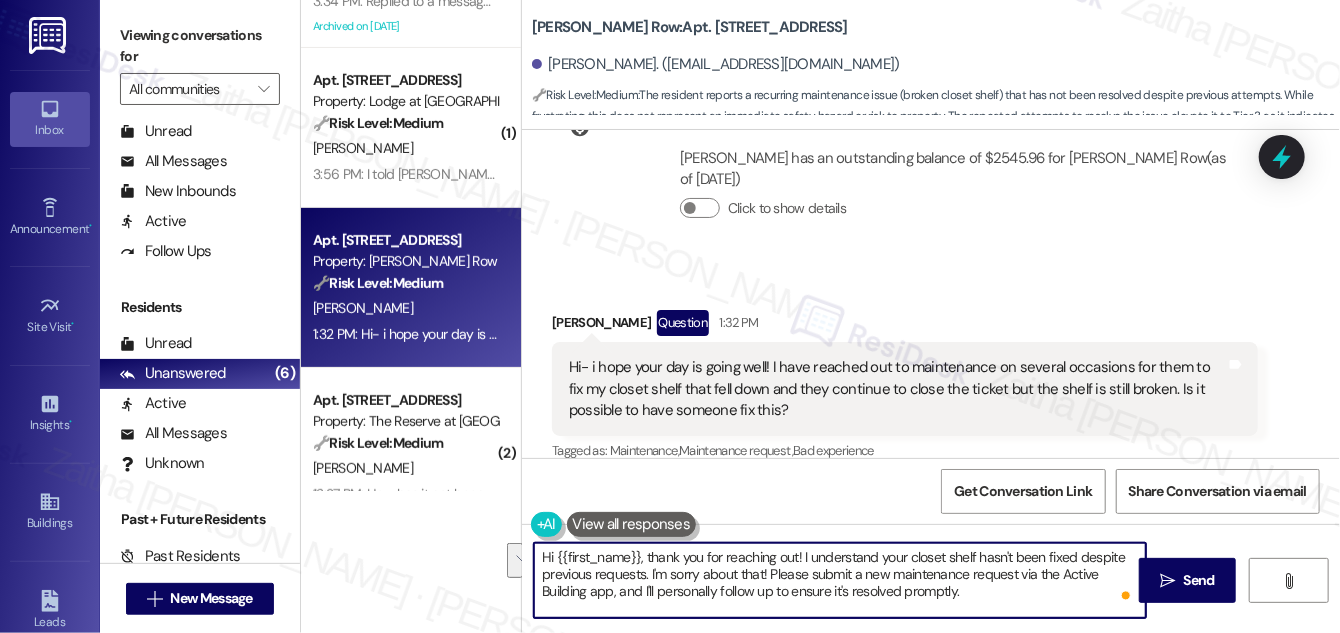 drag, startPoint x: 650, startPoint y: 572, endPoint x: 960, endPoint y: 600, distance: 311.26193 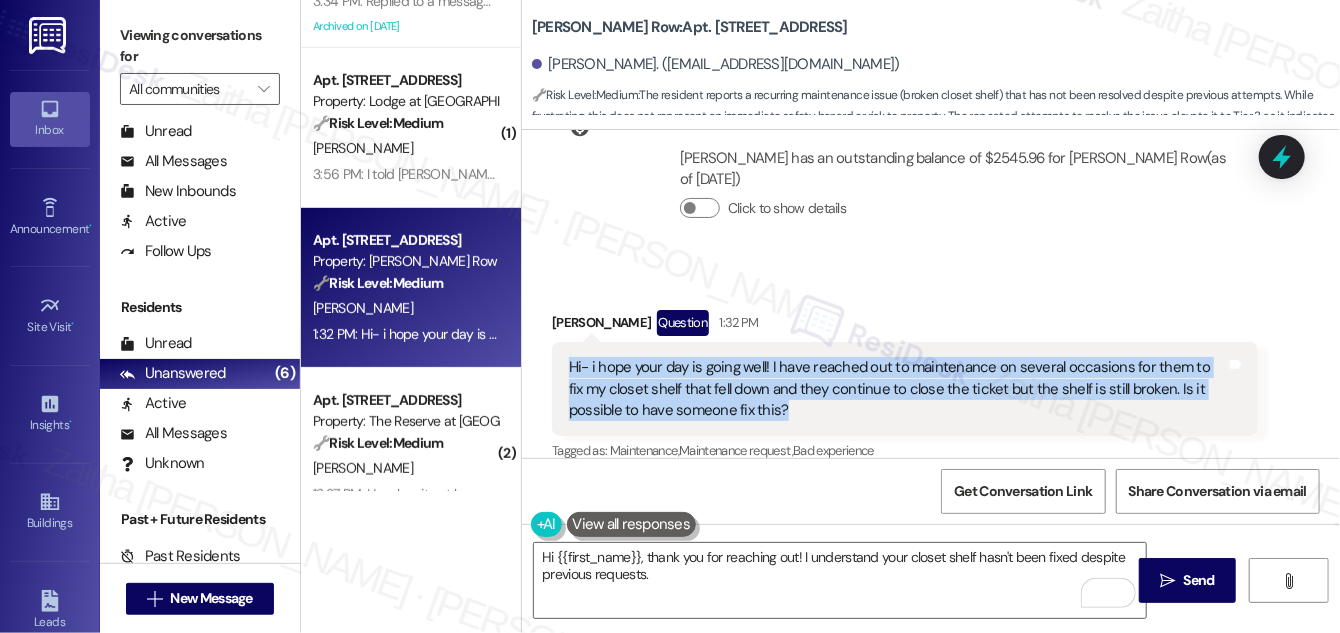 drag, startPoint x: 565, startPoint y: 345, endPoint x: 809, endPoint y: 395, distance: 249.07027 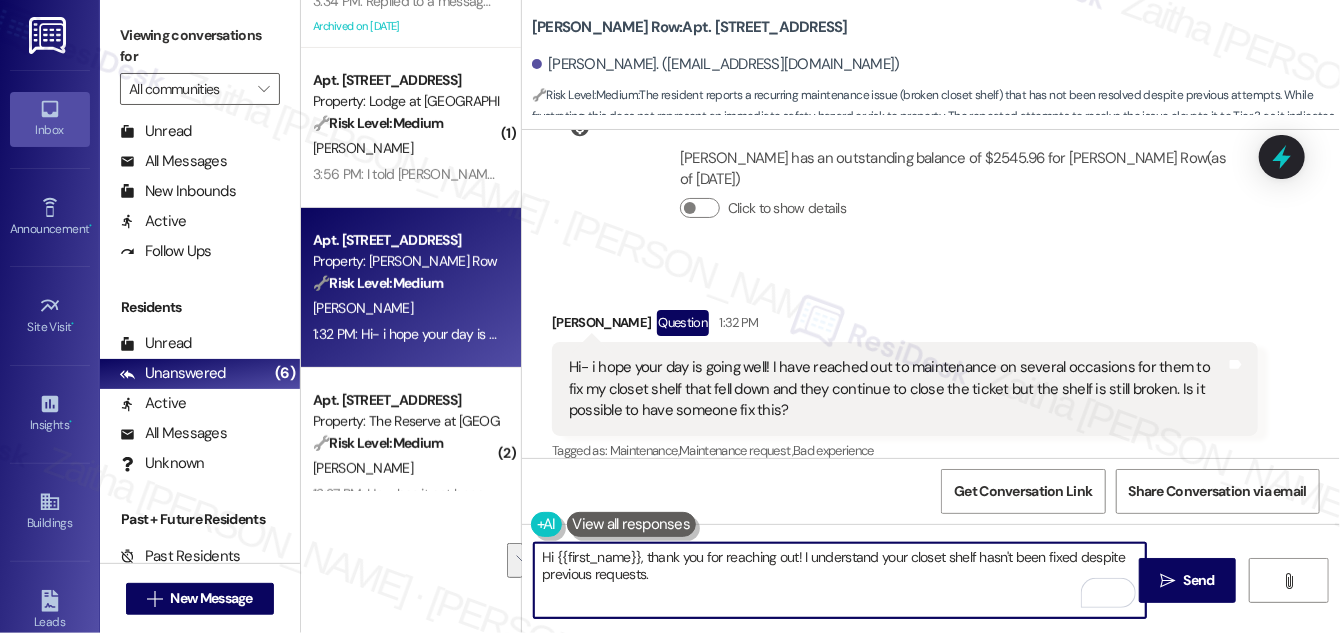 drag, startPoint x: 795, startPoint y: 554, endPoint x: 807, endPoint y: 585, distance: 33.24154 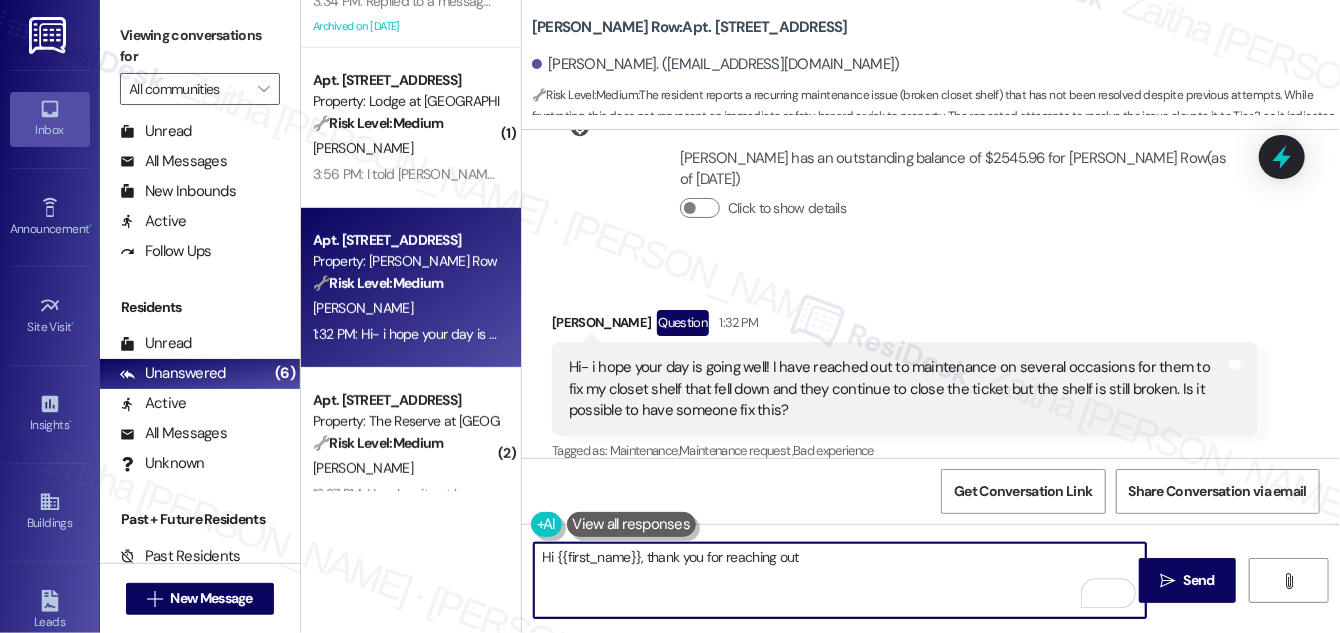paste on "I hope your day is going well too! I’m really sorry to hear that the issue with your closet shelf still hasn’t been resolved, especially after multiple attempts. I understand how frustrating that must be." 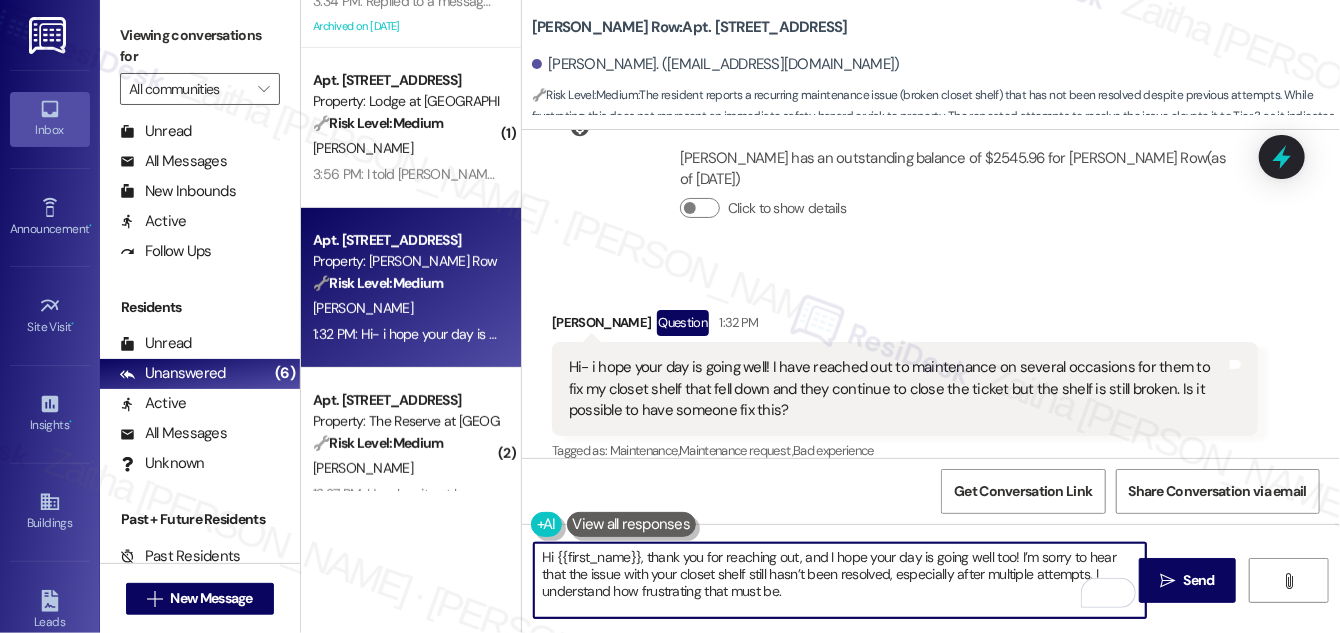 click on "Hi {{first_name}}, thank you for reaching out, and I hope your day is going well too! I’m sorry to hear that the issue with your closet shelf still hasn’t been resolved, especially after multiple attempts. I understand how frustrating that must be." at bounding box center [840, 580] 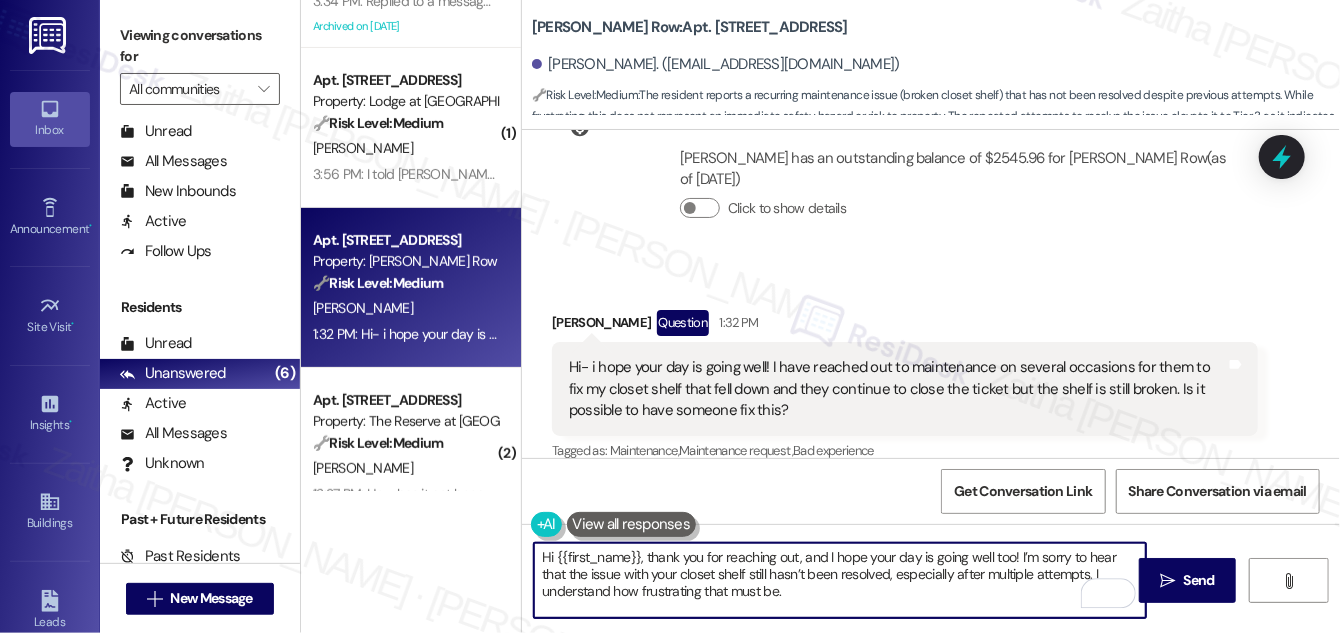 paste on "I’ll go ahead and follow up with the team to make sure this is properly addressed. I’ll keep an eye on it and let you know once I have an update." 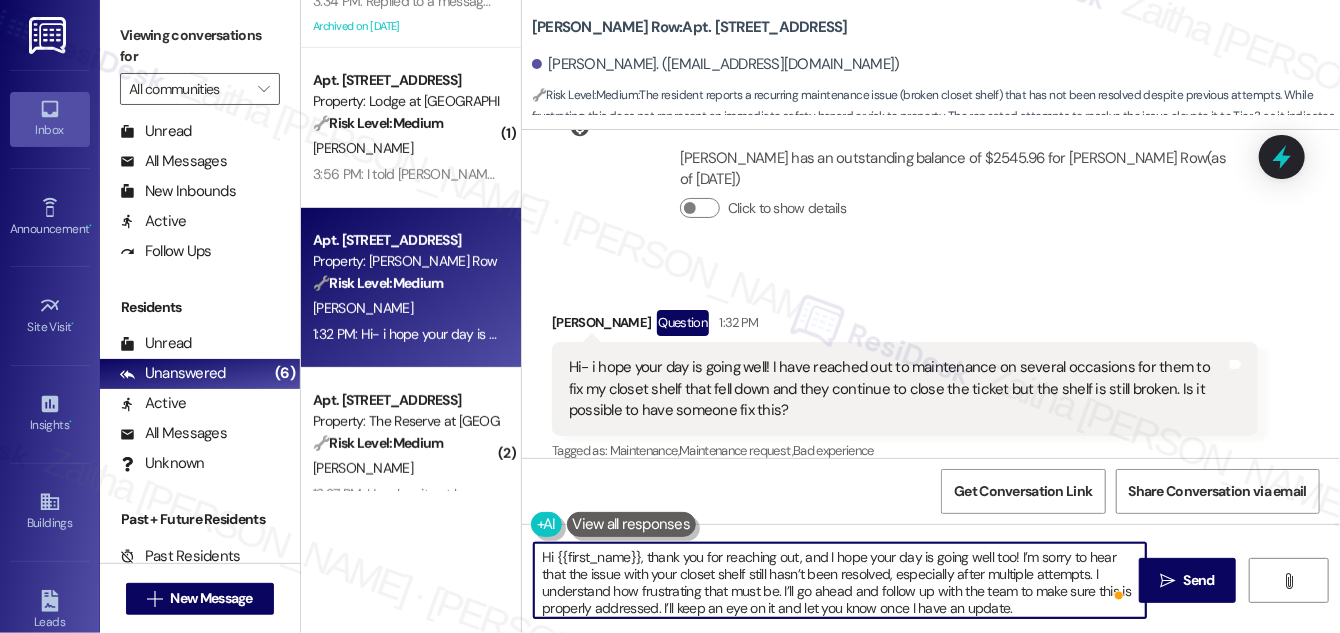 scroll, scrollTop: 4, scrollLeft: 0, axis: vertical 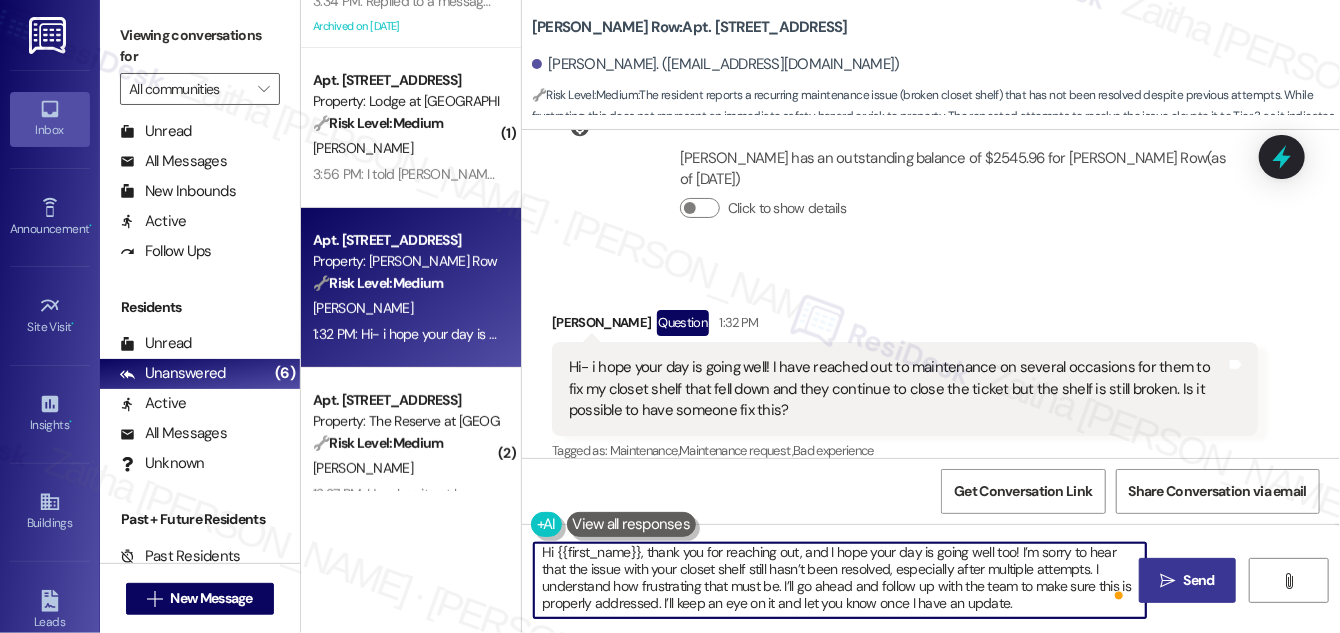 type on "Hi {{first_name}}, thank you for reaching out, and I hope your day is going well too! I’m sorry to hear that the issue with your closet shelf still hasn’t been resolved, especially after multiple attempts. I understand how frustrating that must be. I’ll go ahead and follow up with the team to make sure this is properly addressed. I’ll keep an eye on it and let you know once I have an update." 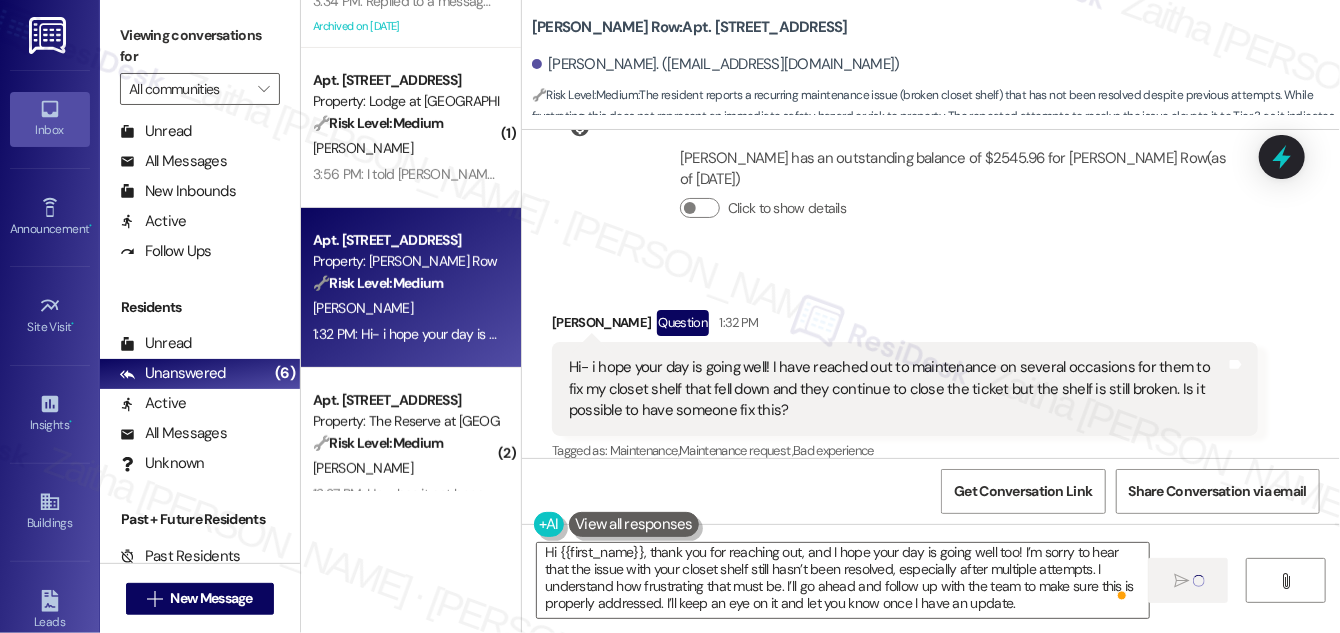type 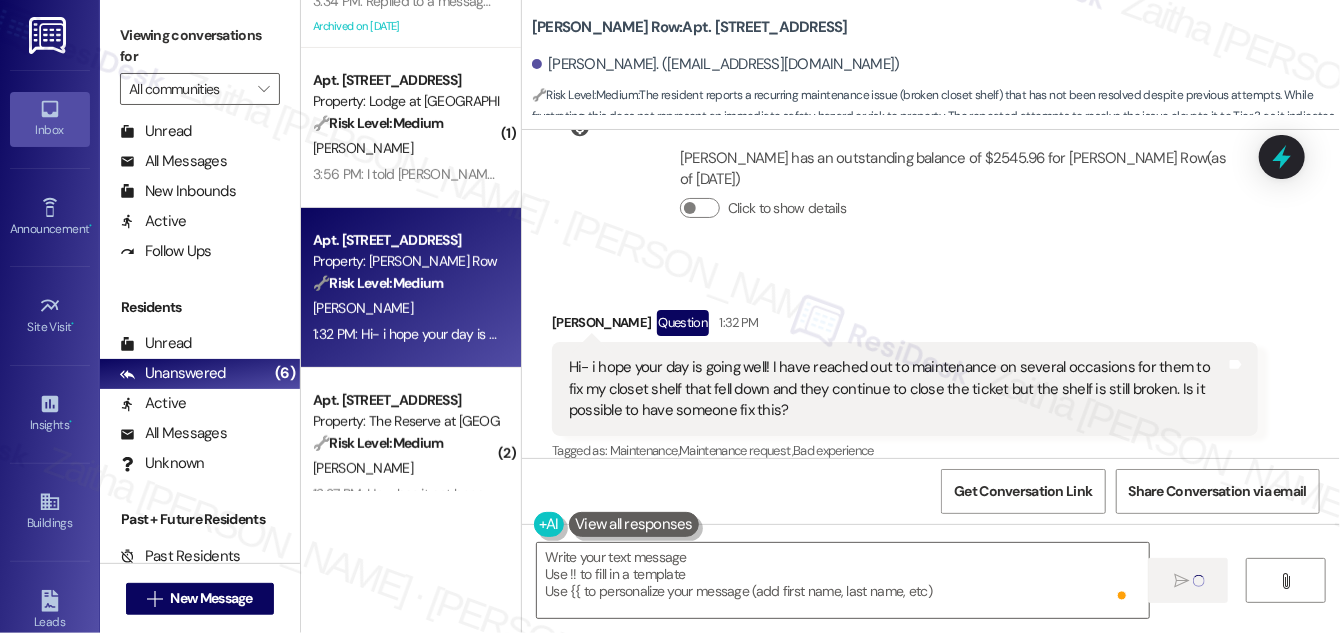 scroll, scrollTop: 0, scrollLeft: 0, axis: both 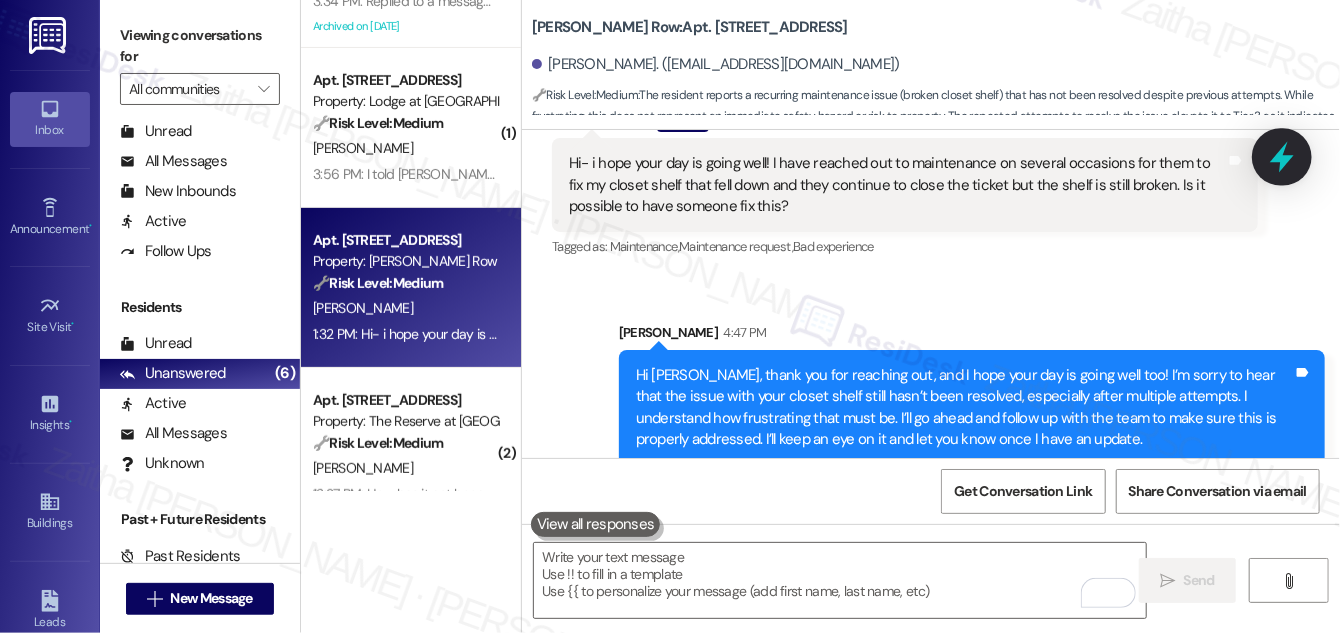 click 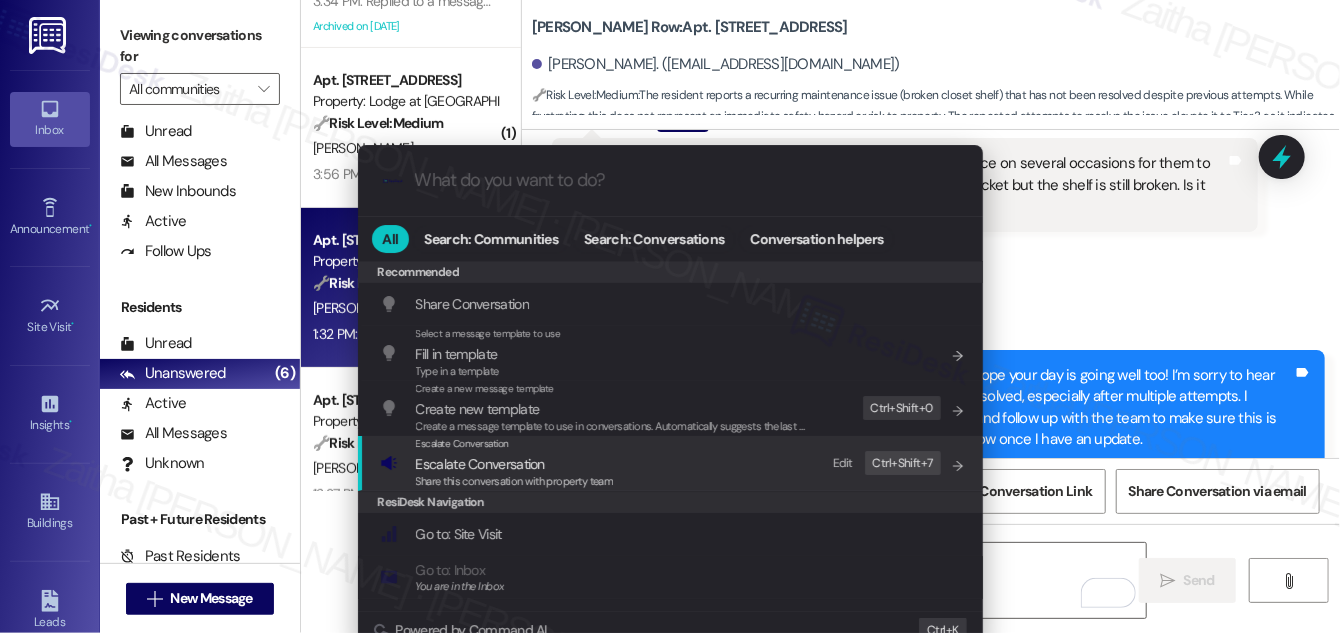 click on "Escalate Conversation" at bounding box center [480, 464] 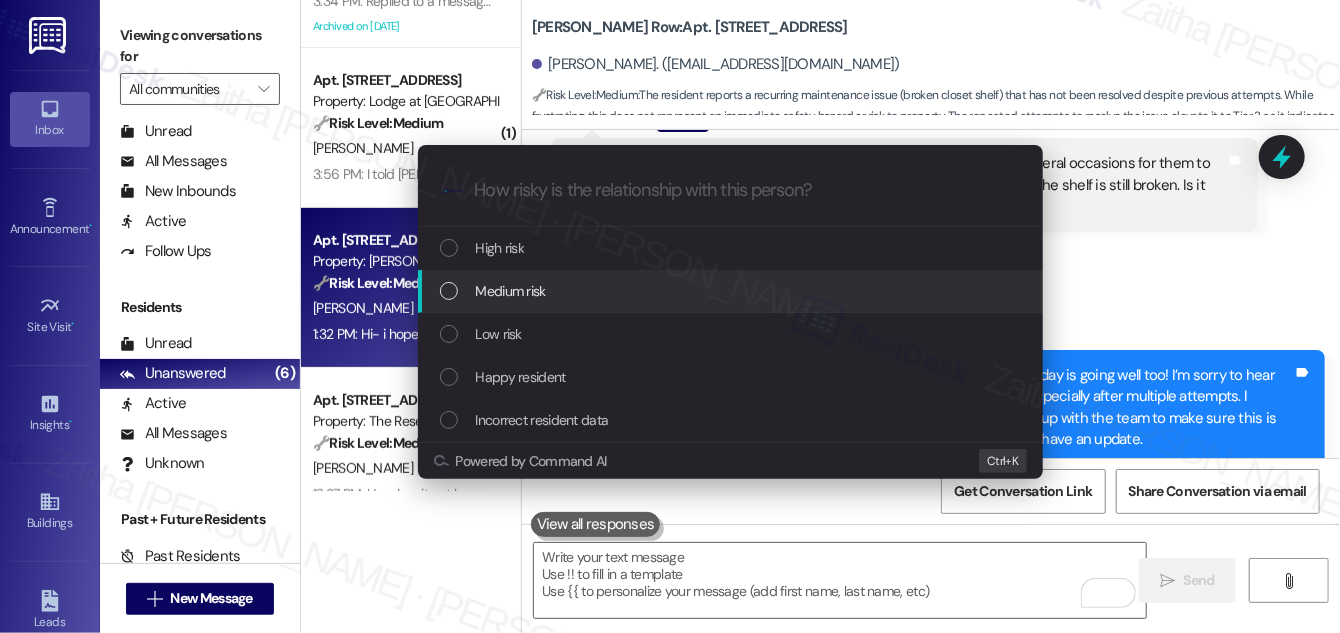click on "Medium risk" at bounding box center [511, 291] 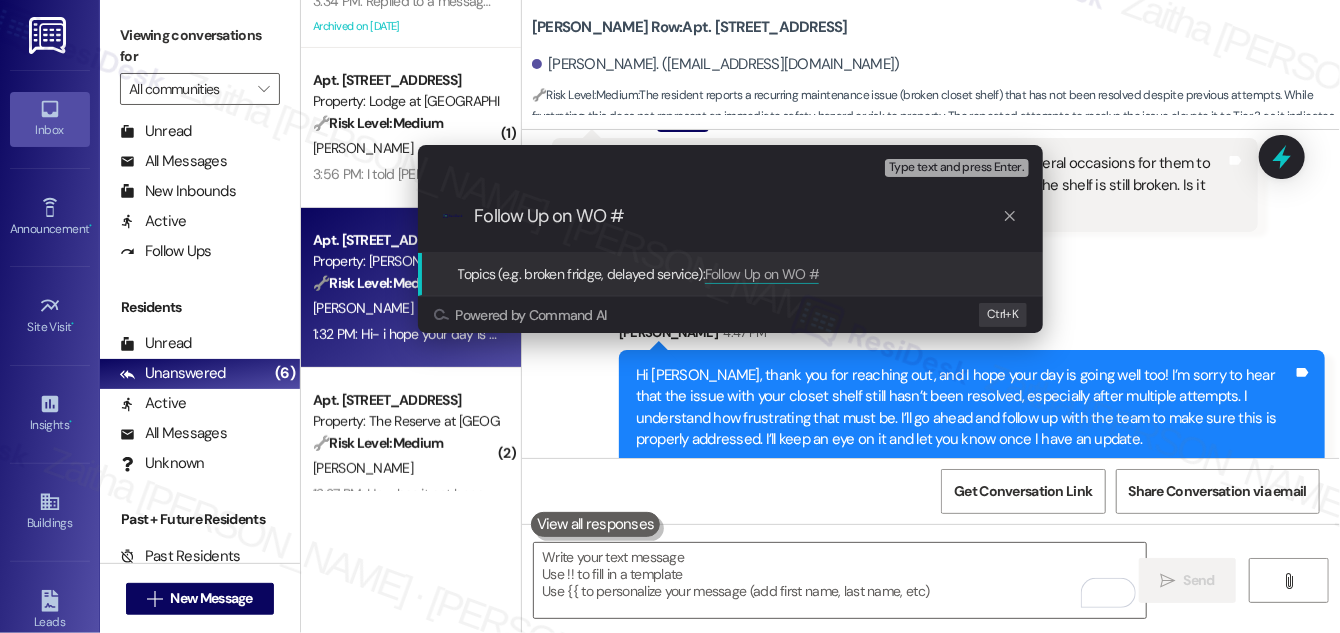 paste on "1219-1" 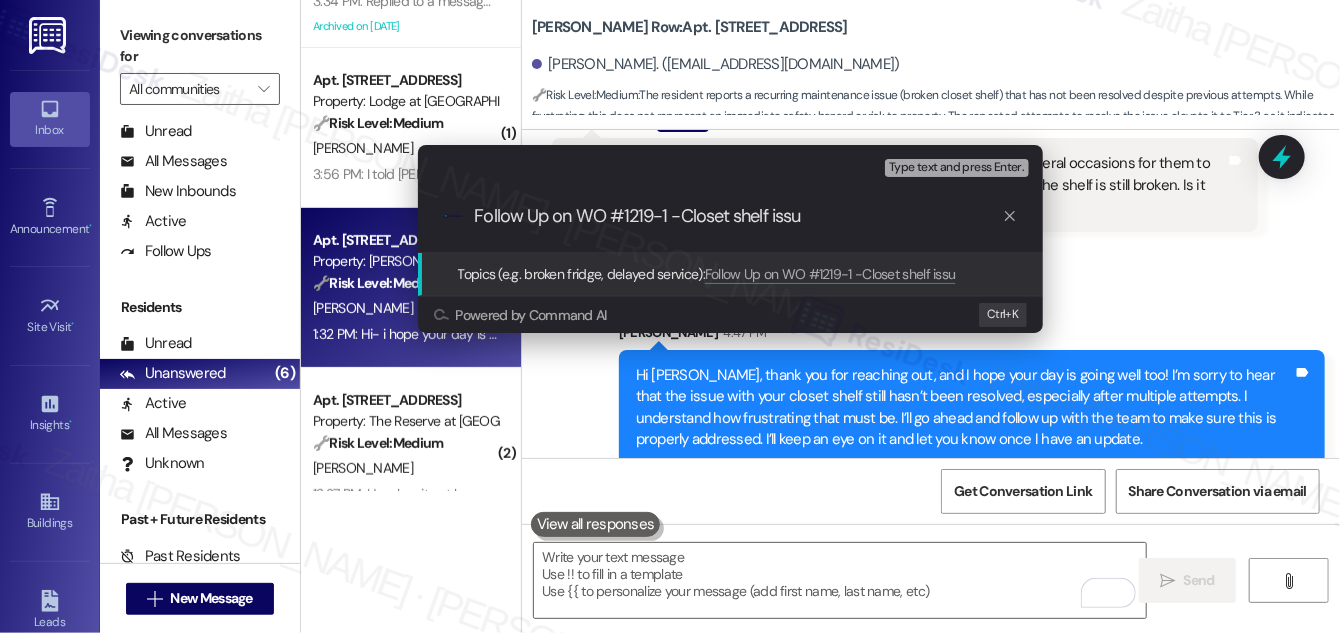 type on "Follow Up on WO #1219-1 -Closet shelf issue" 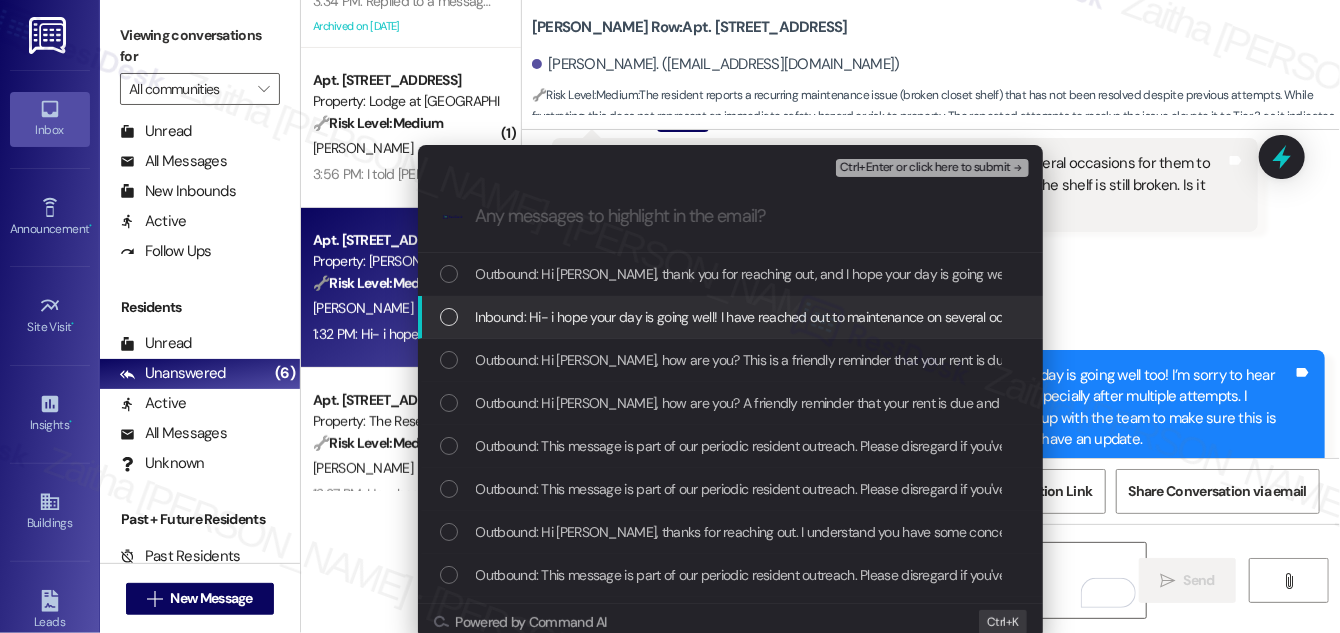 type 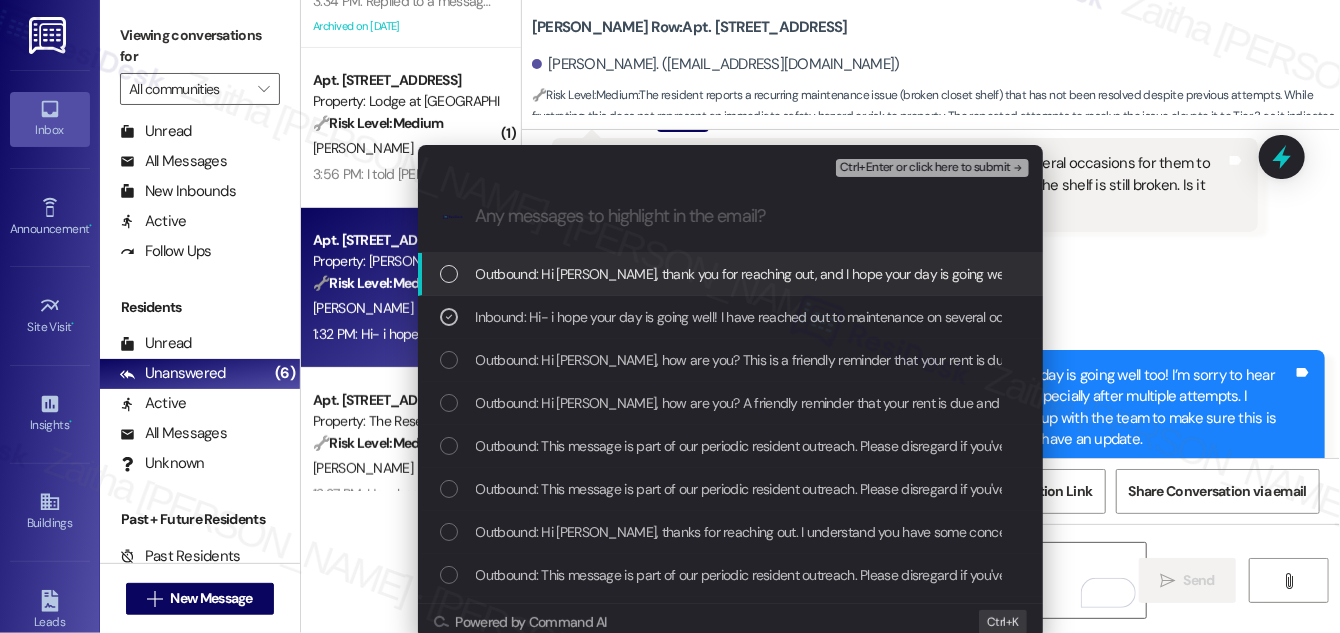 click on "Ctrl+Enter or click here to submit" at bounding box center [932, 168] 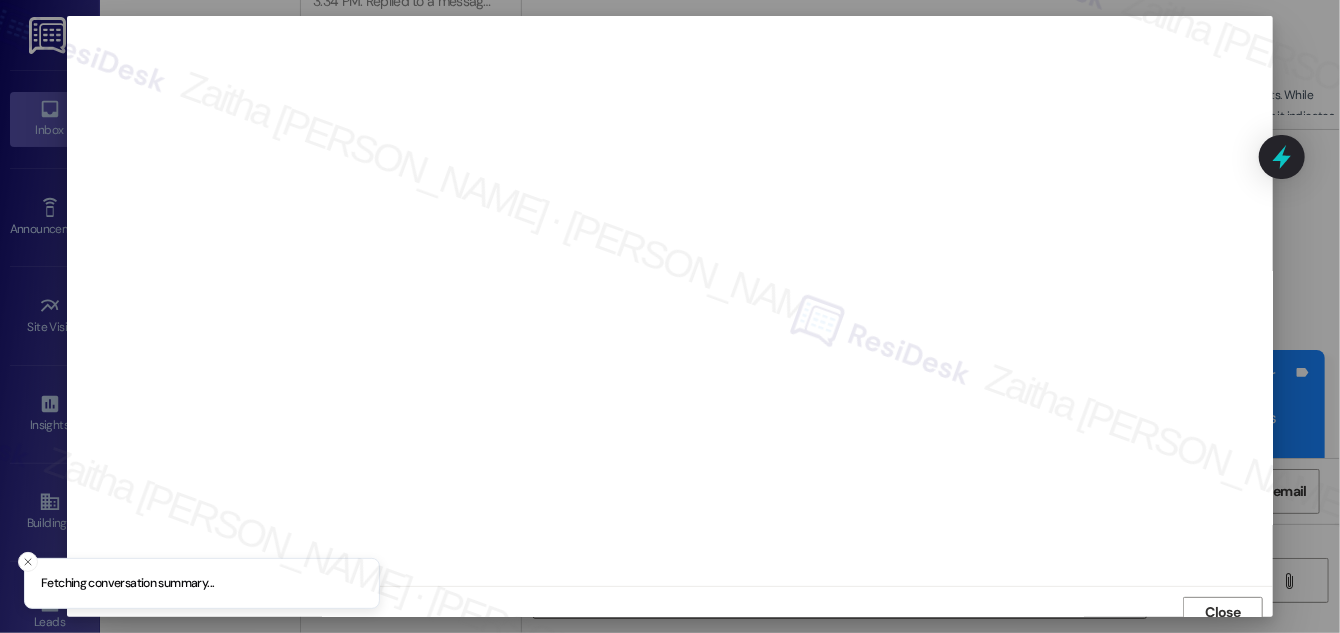 scroll, scrollTop: 11, scrollLeft: 0, axis: vertical 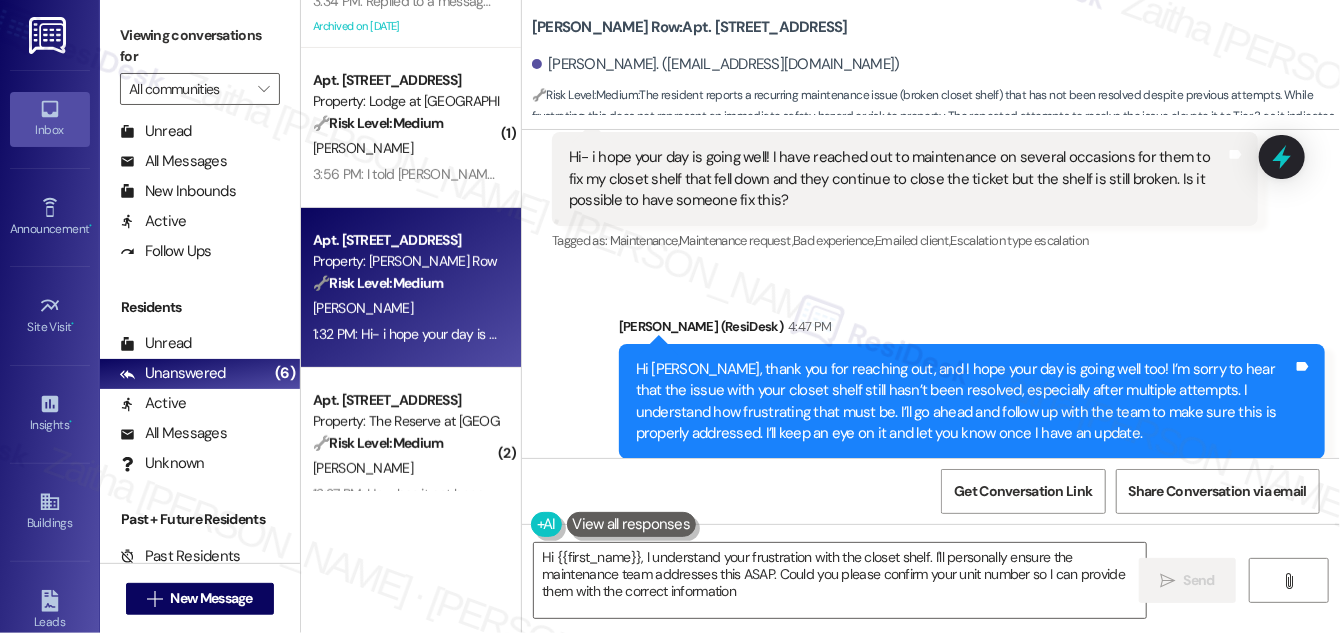 type on "Hi {{first_name}}, I understand your frustration with the closet shelf. I'll personally ensure the maintenance team addresses this ASAP. Could you please confirm your unit number so I can provide them with the correct information?" 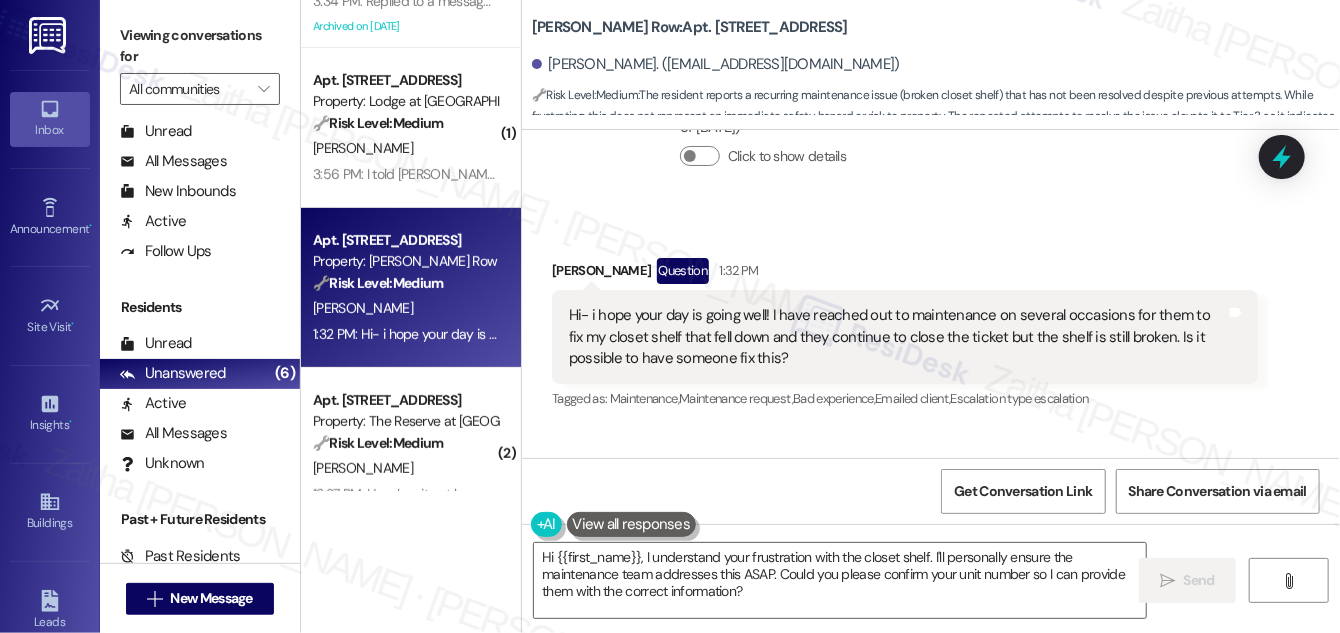 scroll, scrollTop: 7918, scrollLeft: 0, axis: vertical 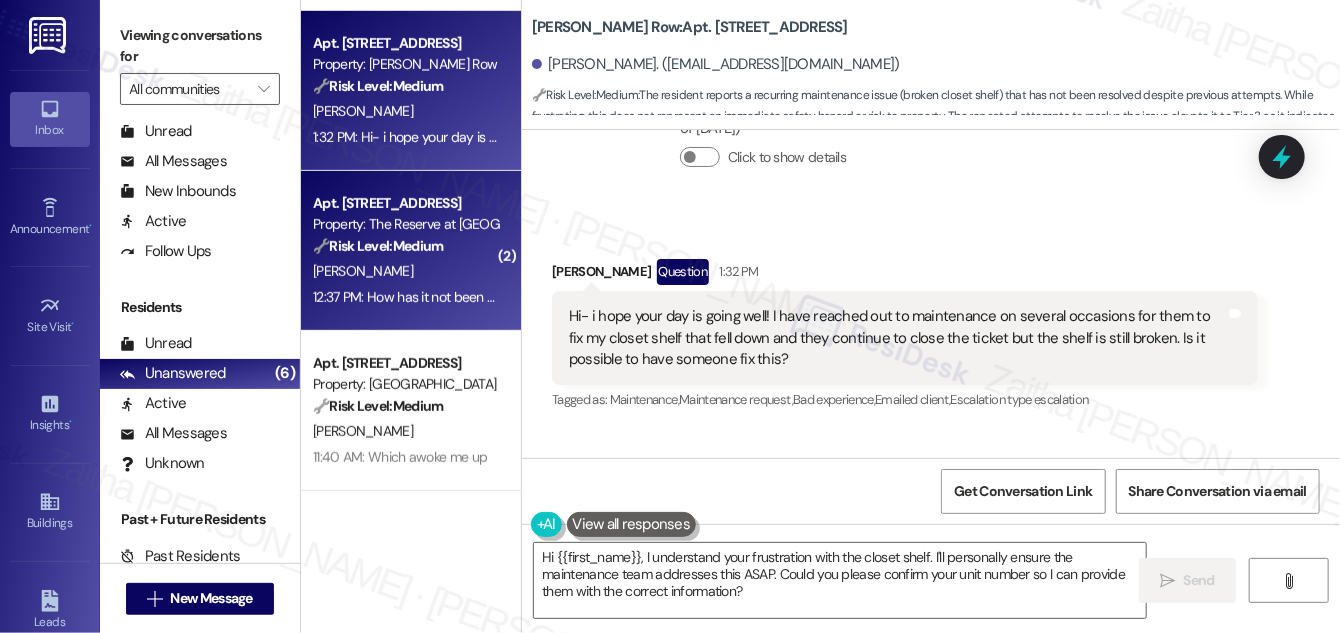 click on "[PERSON_NAME]" at bounding box center [405, 271] 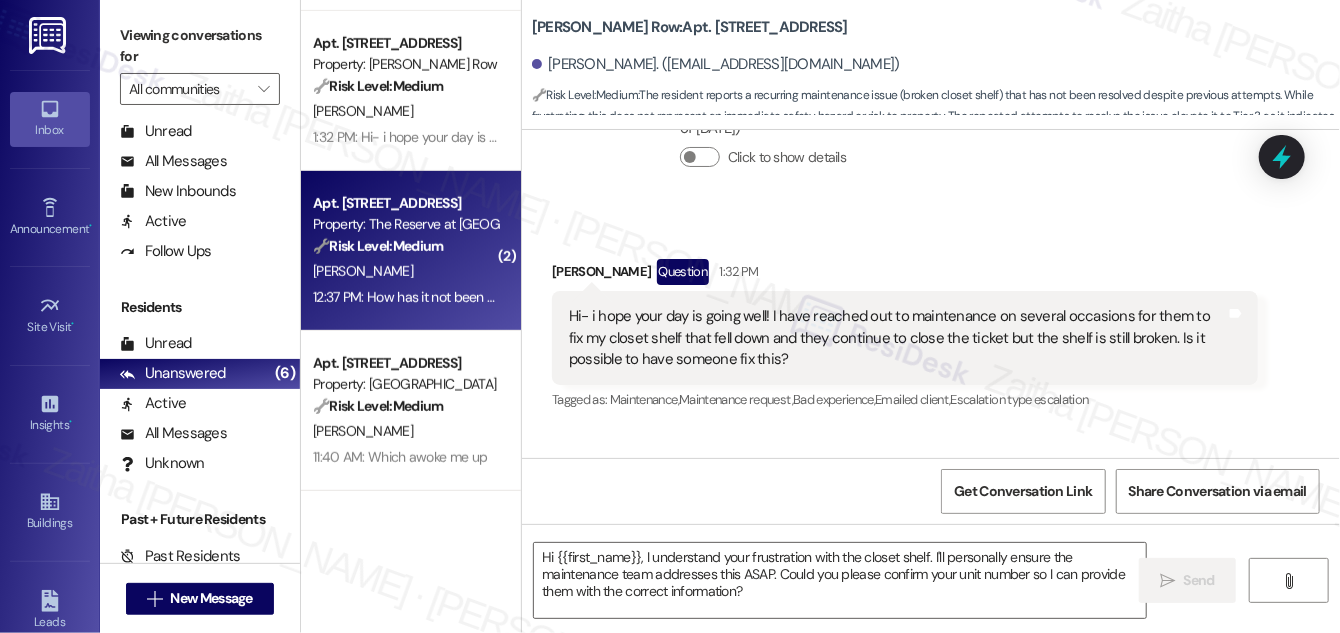 type on "Fetching suggested responses. Please feel free to read through the conversation in the meantime." 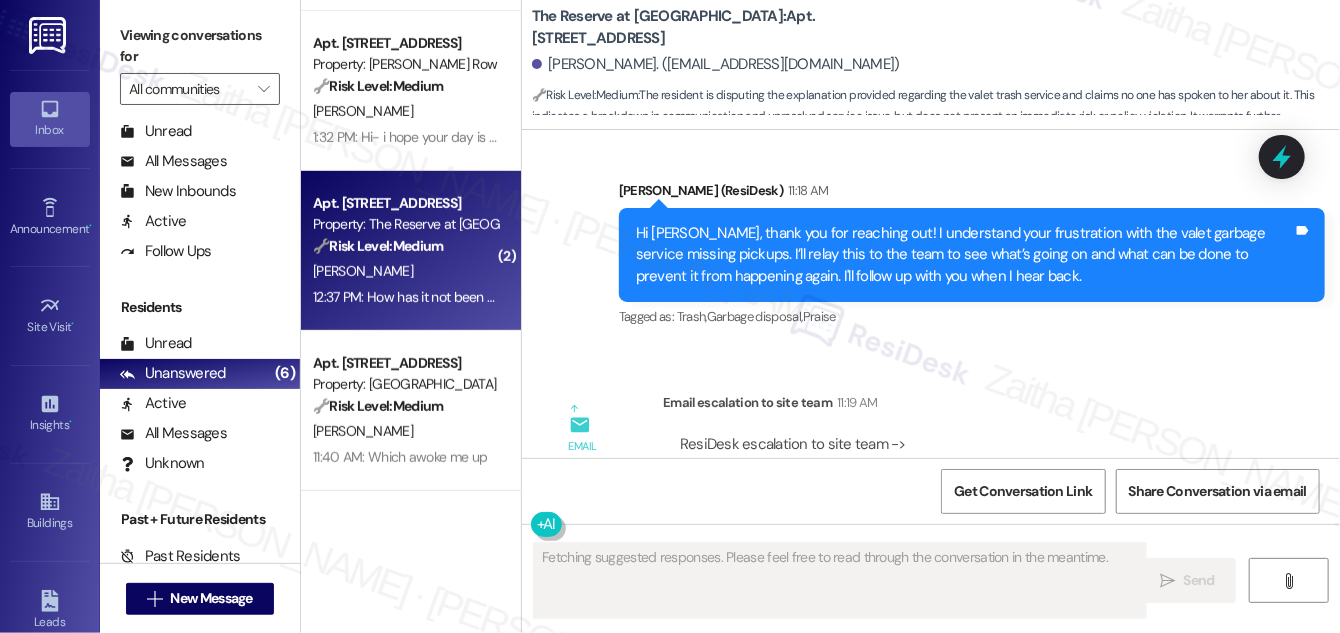scroll, scrollTop: 9228, scrollLeft: 0, axis: vertical 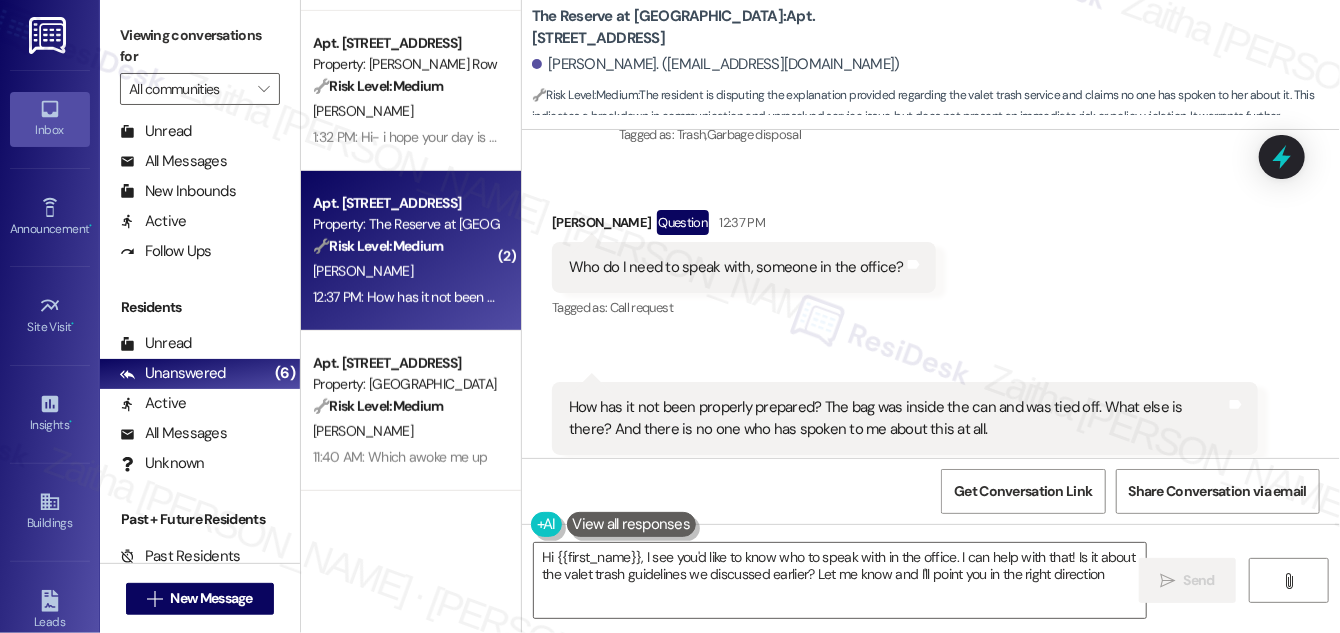 type on "Hi {{first_name}}, I see you'd like to know who to speak with in the office. I can help with that! Is it about the valet trash guidelines we discussed earlier? Let me know and I'll point you in the right direction!" 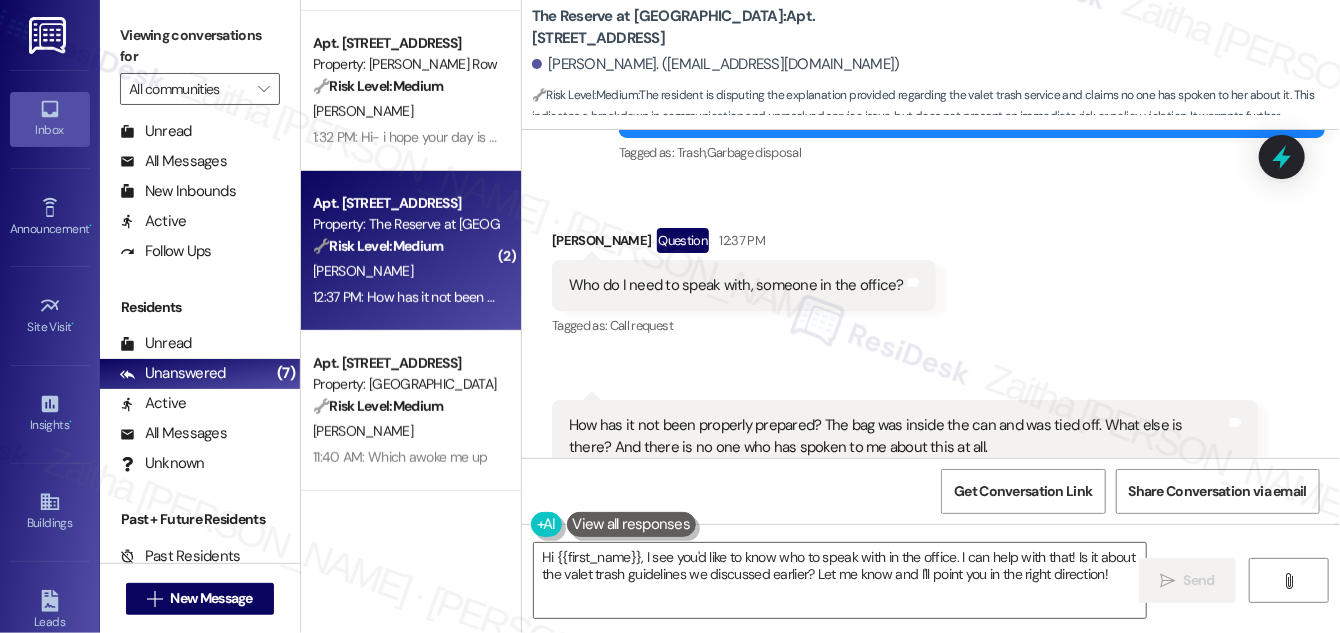 scroll, scrollTop: 9229, scrollLeft: 0, axis: vertical 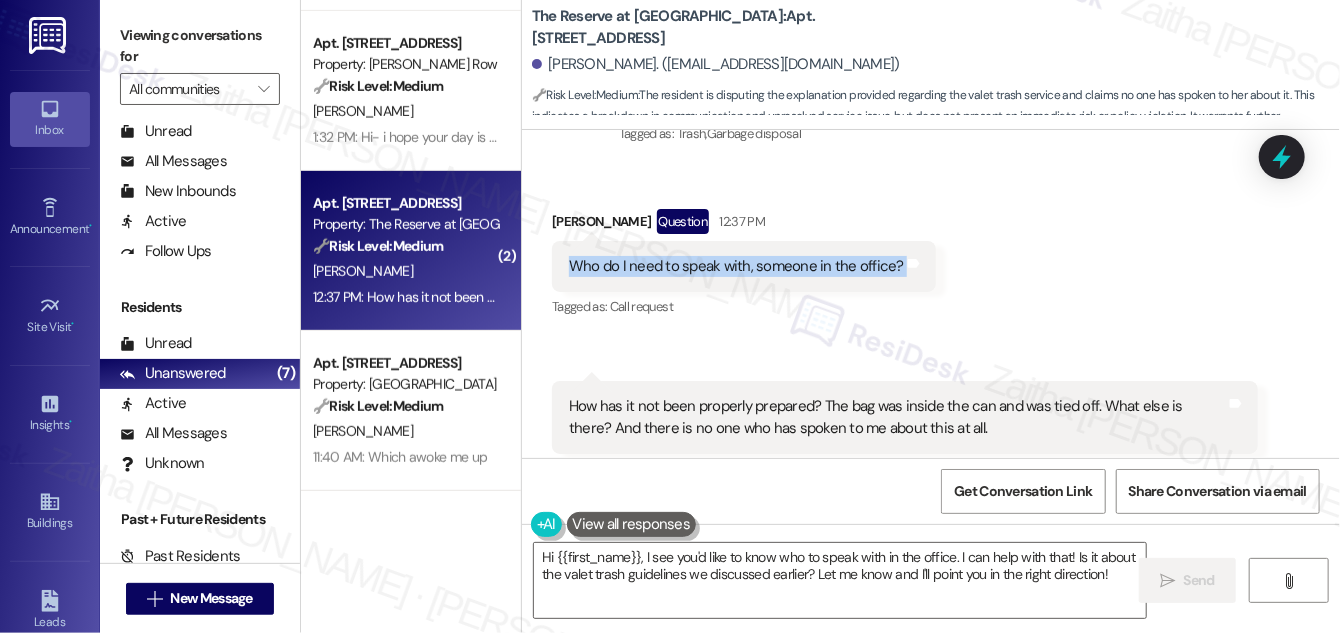 drag, startPoint x: 563, startPoint y: 221, endPoint x: 898, endPoint y: 241, distance: 335.5965 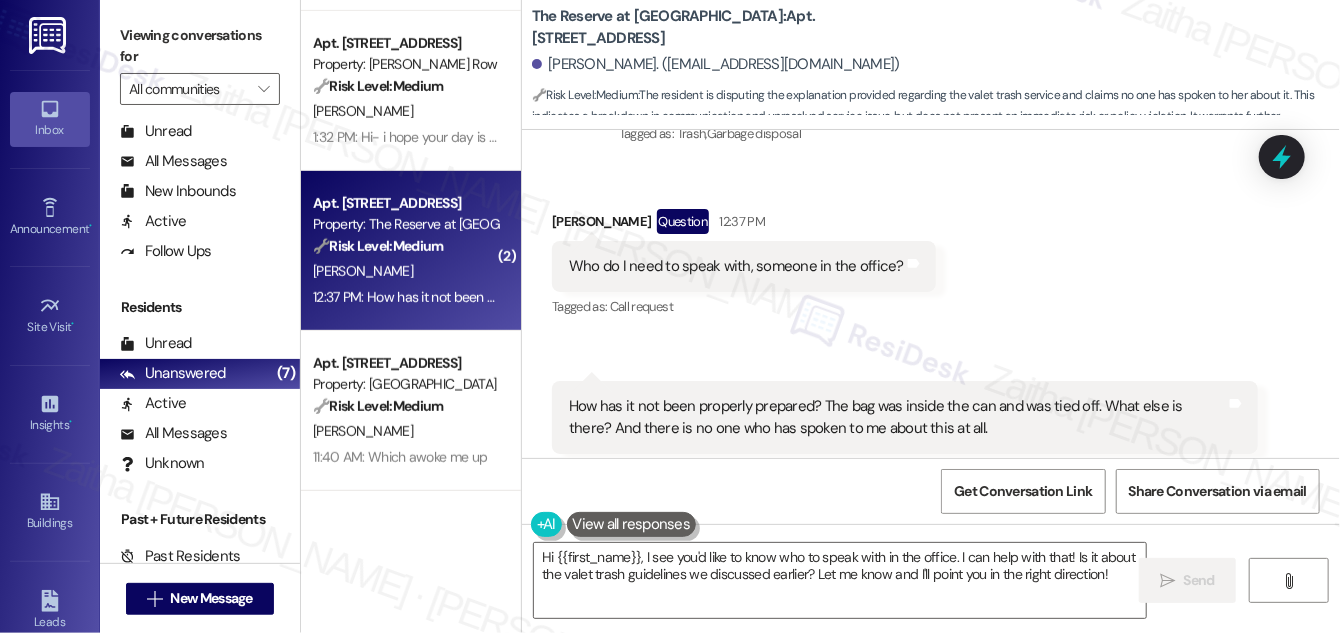 click on "Received via SMS [PERSON_NAME] Question 12:37 PM Who do I need to speak with, someone in the office? Tags and notes Tagged as:   Call request Click to highlight conversations about Call request Received via SMS 12:37 PM [PERSON_NAME] Question   Neutral 12:37 PM How has it not been properly prepared?  The bag was inside the can and was tied off. What else is there? And there is no one who has spoken to me about this at all.  Tags and notes Tagged as:   Bad experience ,  Click to highlight conversations about Bad experience Bad communication Click to highlight conversations about Bad communication" at bounding box center (931, 331) 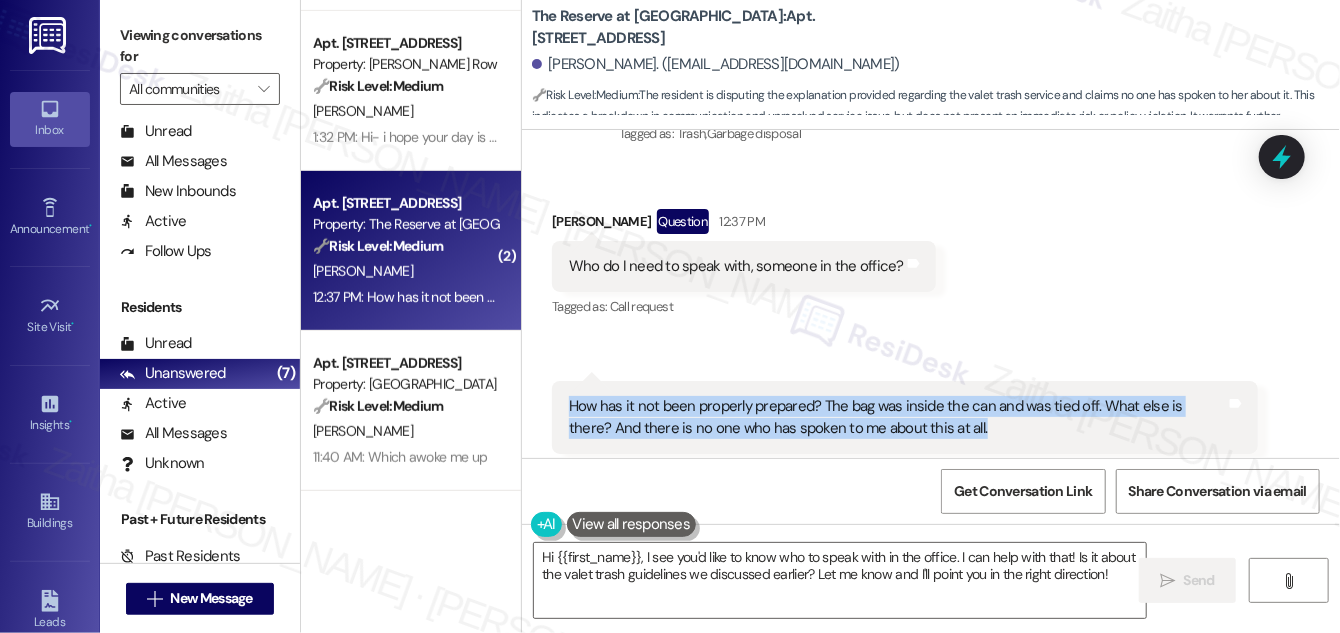 drag, startPoint x: 568, startPoint y: 364, endPoint x: 947, endPoint y: 402, distance: 380.90024 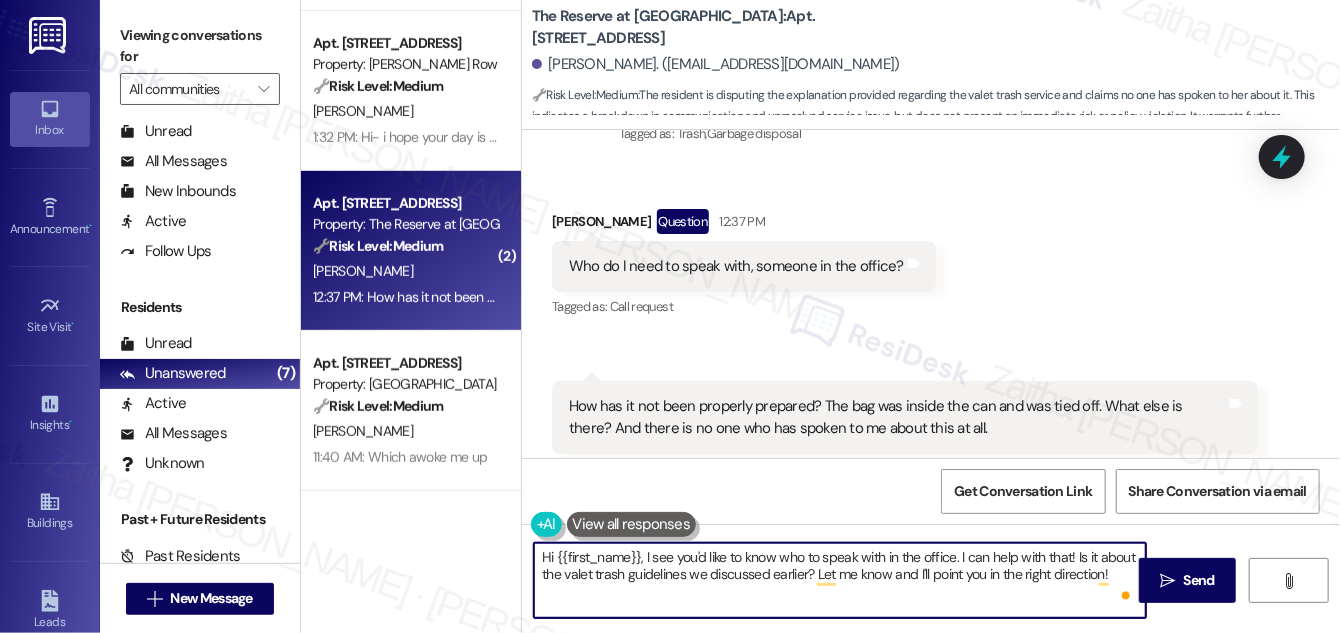 drag, startPoint x: 541, startPoint y: 561, endPoint x: 1110, endPoint y: 574, distance: 569.1485 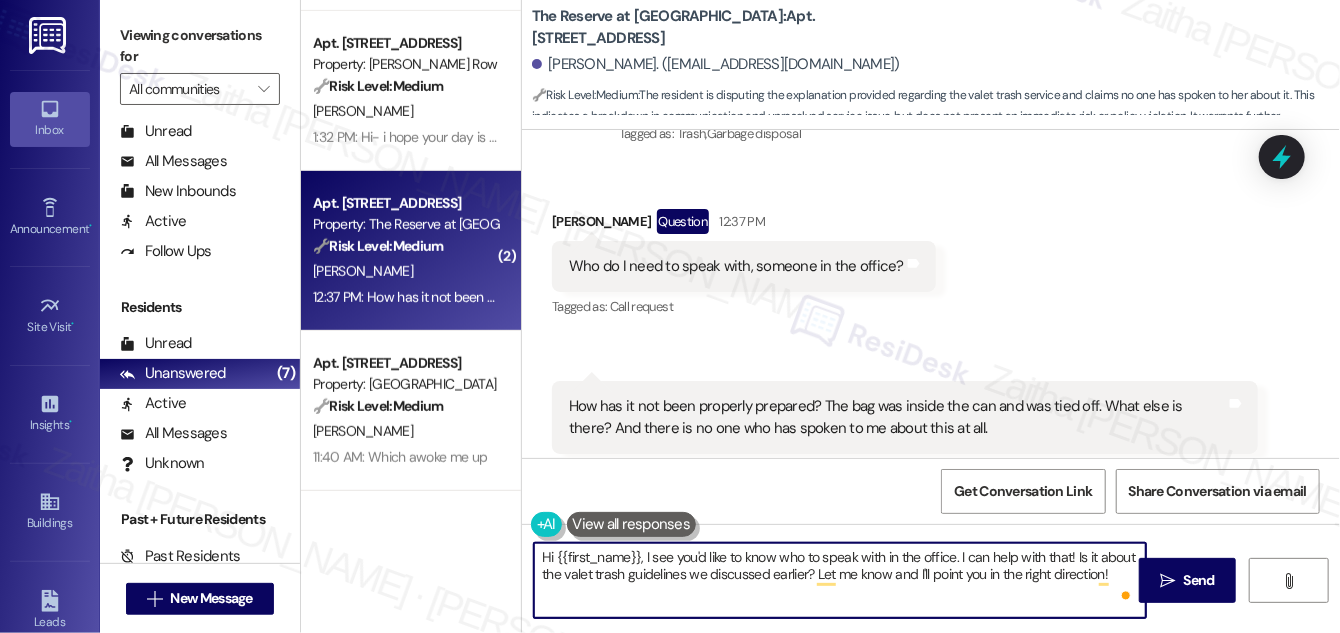 click on "Hi {{first_name}}, I see you'd like to know who to speak with in the office. I can help with that! Is it about the valet trash guidelines we discussed earlier? Let me know and I'll point you in the right direction!" at bounding box center (840, 580) 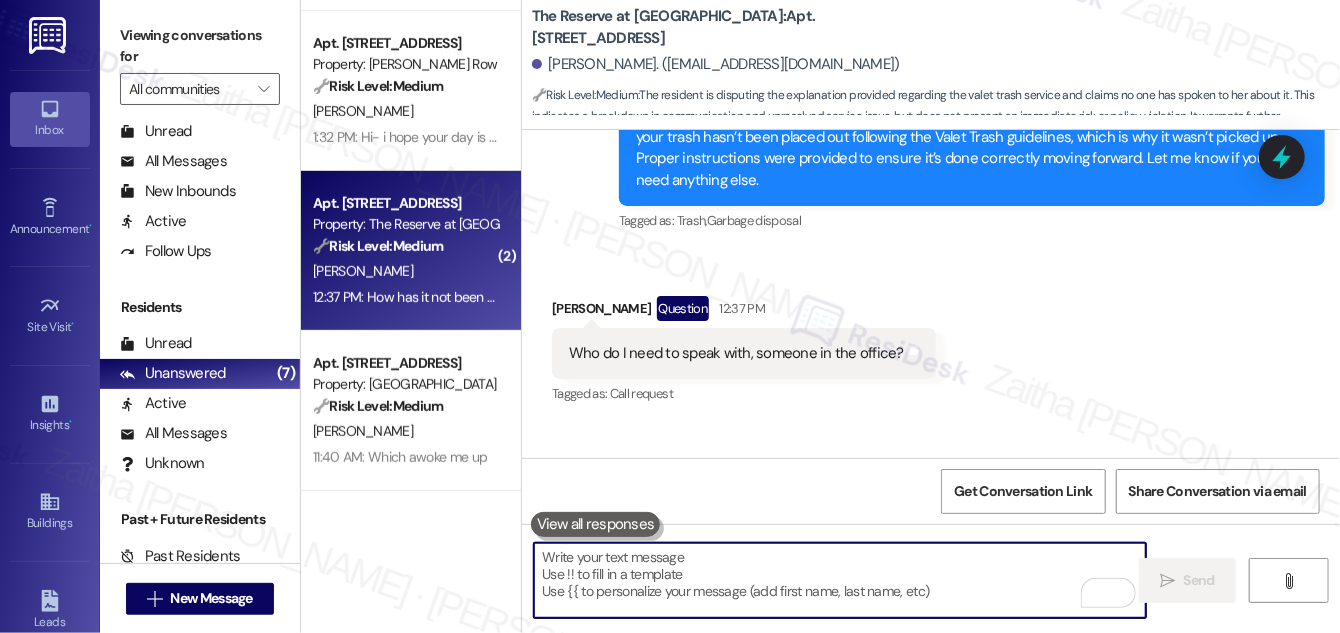 scroll, scrollTop: 9229, scrollLeft: 0, axis: vertical 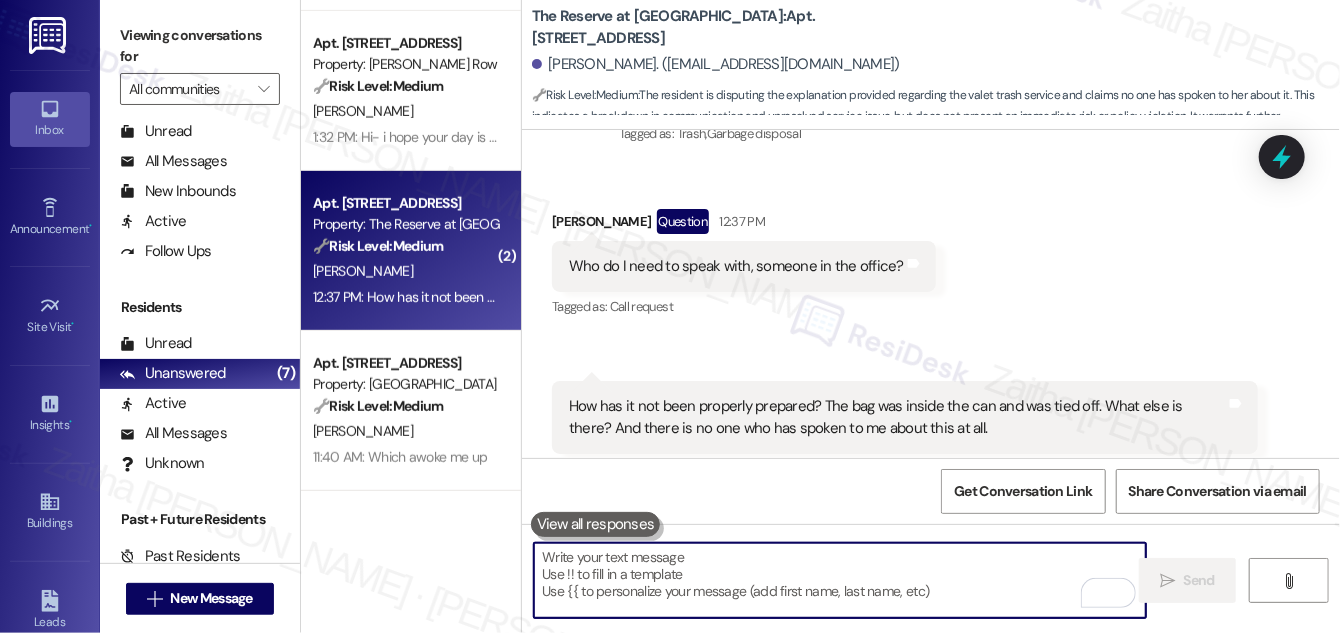 click at bounding box center [840, 580] 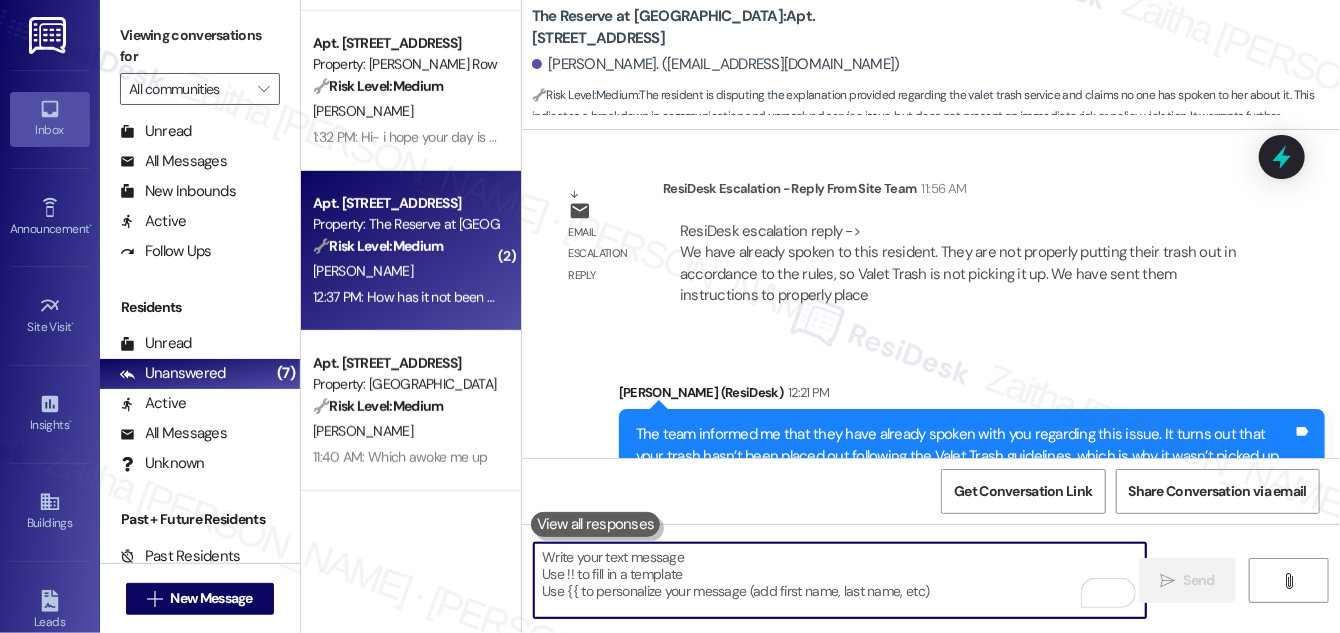 scroll, scrollTop: 9047, scrollLeft: 0, axis: vertical 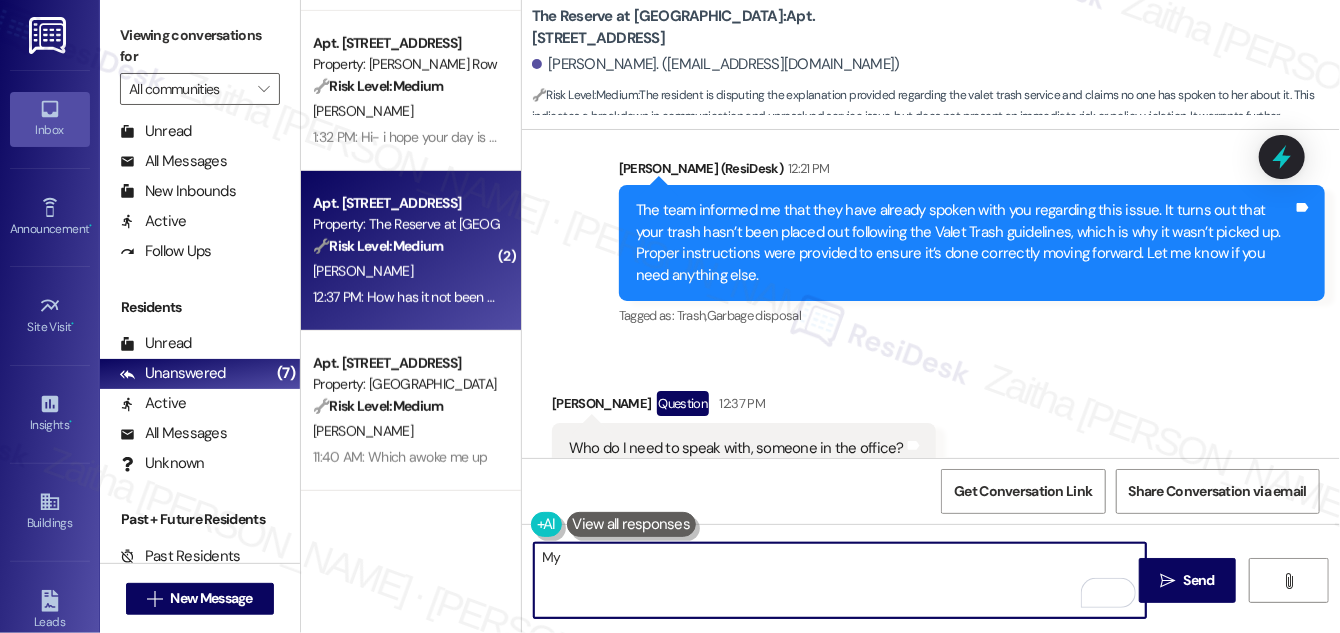 type on "M" 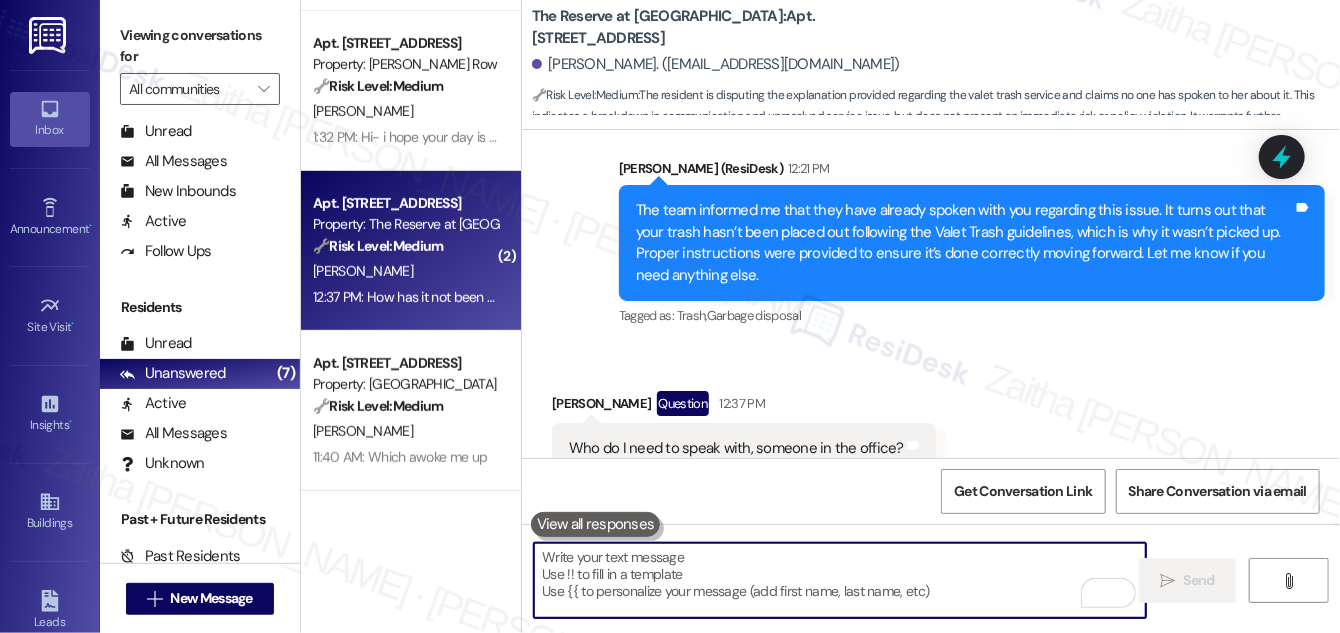 paste on "I completely understand if there was any confusion or if the communication didn’t come through clearly." 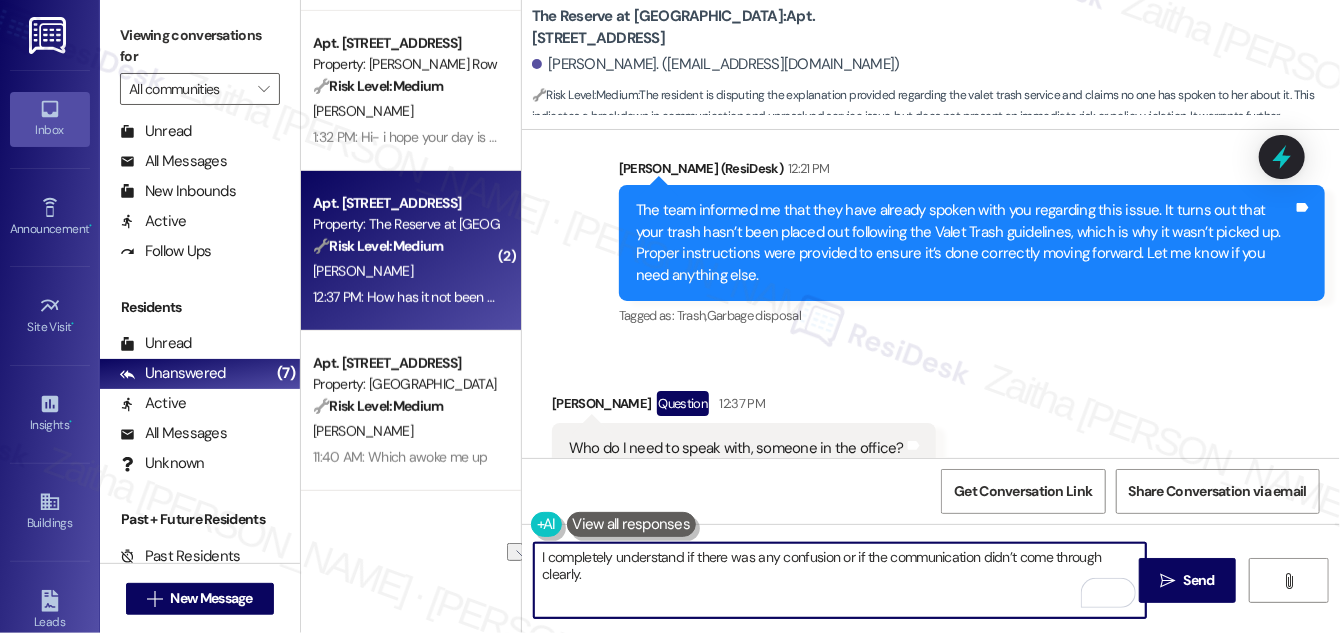 drag, startPoint x: 545, startPoint y: 557, endPoint x: 755, endPoint y: 553, distance: 210.03809 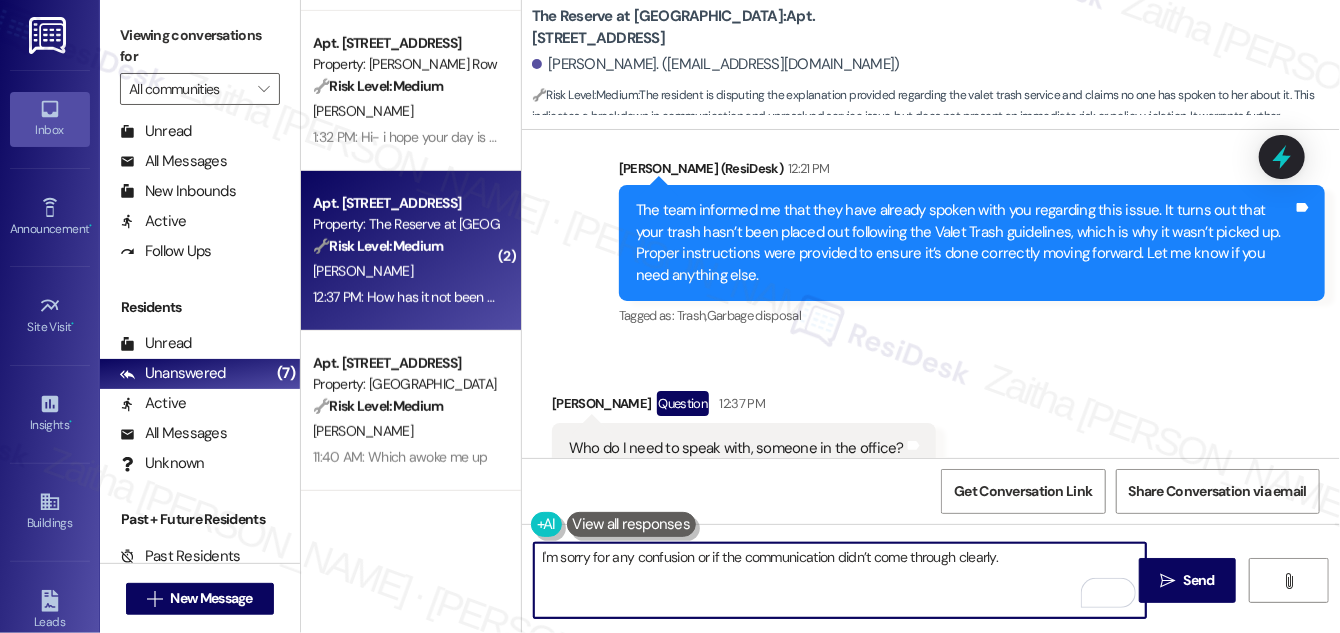 click on "I'm sorry for any confusion or if the communication didn’t come through clearly." at bounding box center (840, 580) 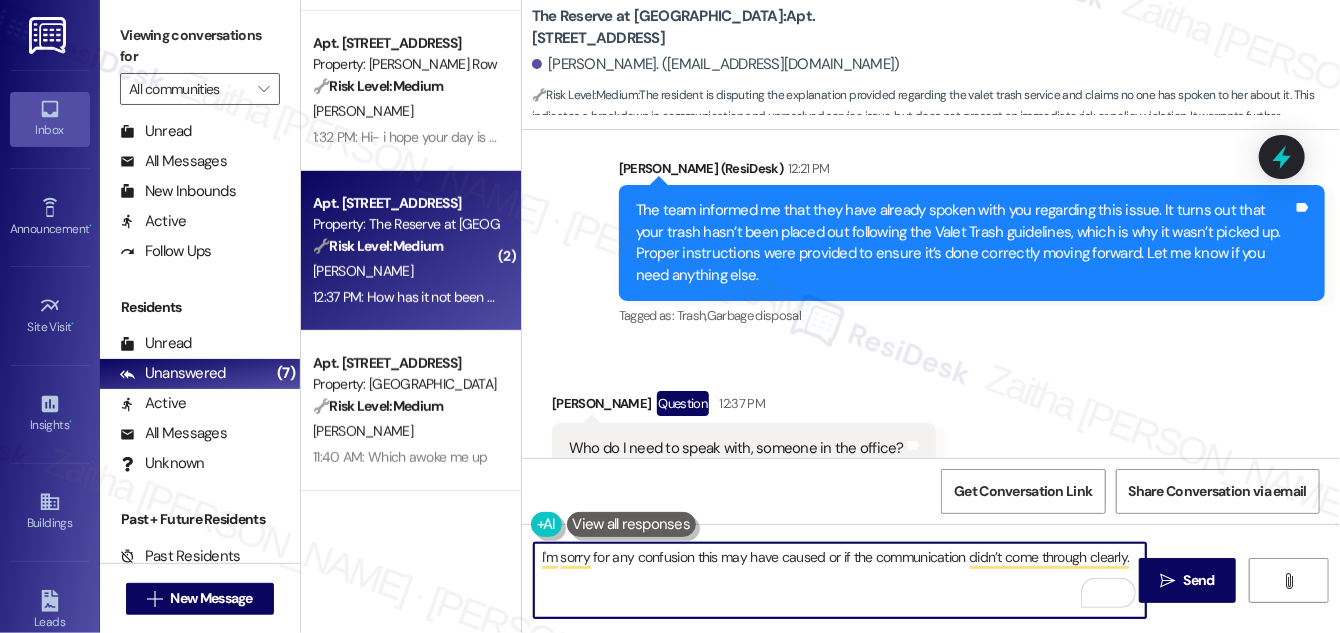 scroll, scrollTop: 9229, scrollLeft: 0, axis: vertical 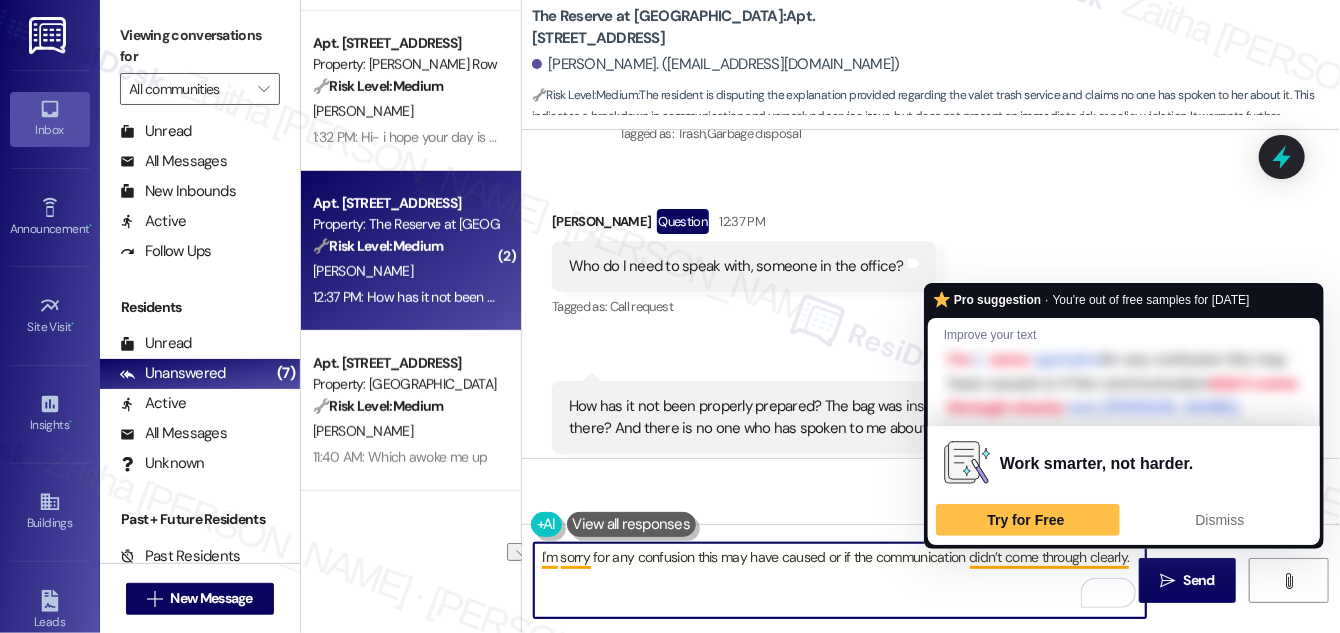 drag, startPoint x: 823, startPoint y: 556, endPoint x: 1128, endPoint y: 546, distance: 305.16388 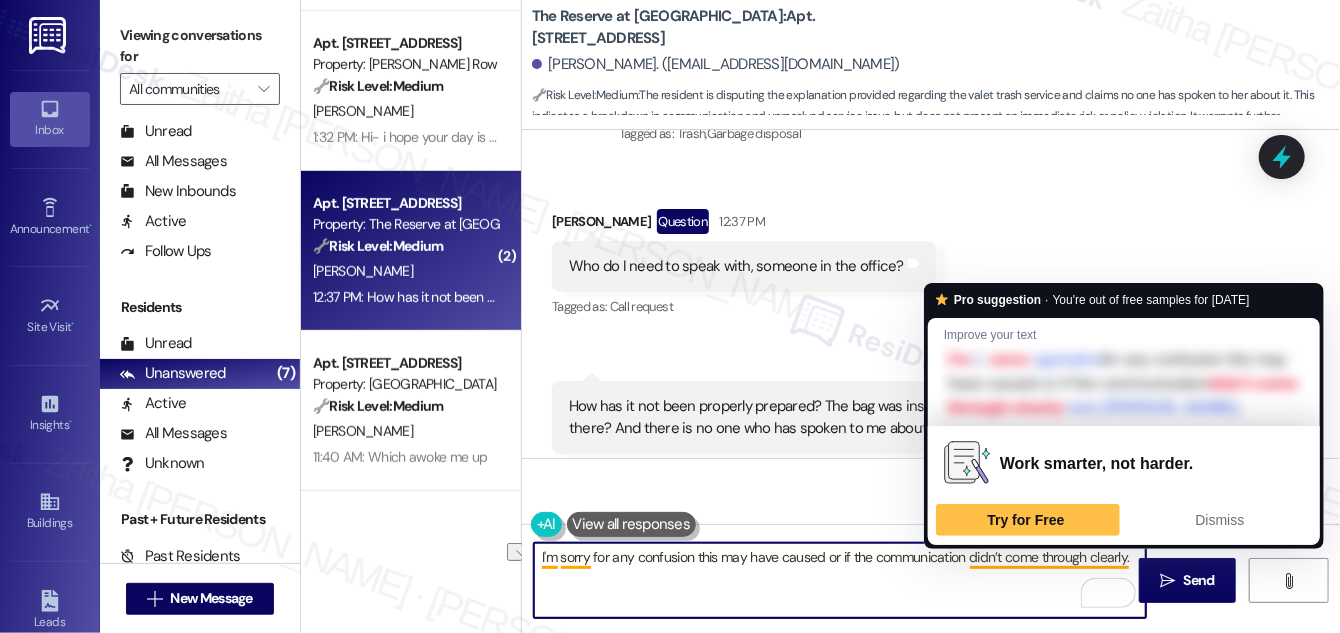 click on "Inbox   Go to Inbox Announcement   • Send A Text Announcement Site Visit   • Go to Site Visit Insights   • Go to Insights Buildings   Go to Buildings Leads   Go to Leads Guest Cards   Go to Guest Cards Templates   • Go to Templates Account   Go to Account Support   Go to Support Viewing conversations for All communities  Prospects + Residents Unread (0) Unread: Any message you haven't read yet will show up here Unanswered (7) Unanswered: [PERSON_NAME] identifies open questions and unanswered conversations so you can respond to them. All Messages (undefined) All Messages: This is your inbox. All of your tenant messages will show up here. New Inbounds (0) New Inbounds: If you publicly post your ResiDesk number, all new inbound messages from people who do not currently have a lease and are not currently prospects the last 45 days will surface here. Review follow-ups (undefined) Review follow-ups: [PERSON_NAME] identifies open review candidates and conversations so you can respond to them. Maintenance Escalate (" at bounding box center [670, 316] 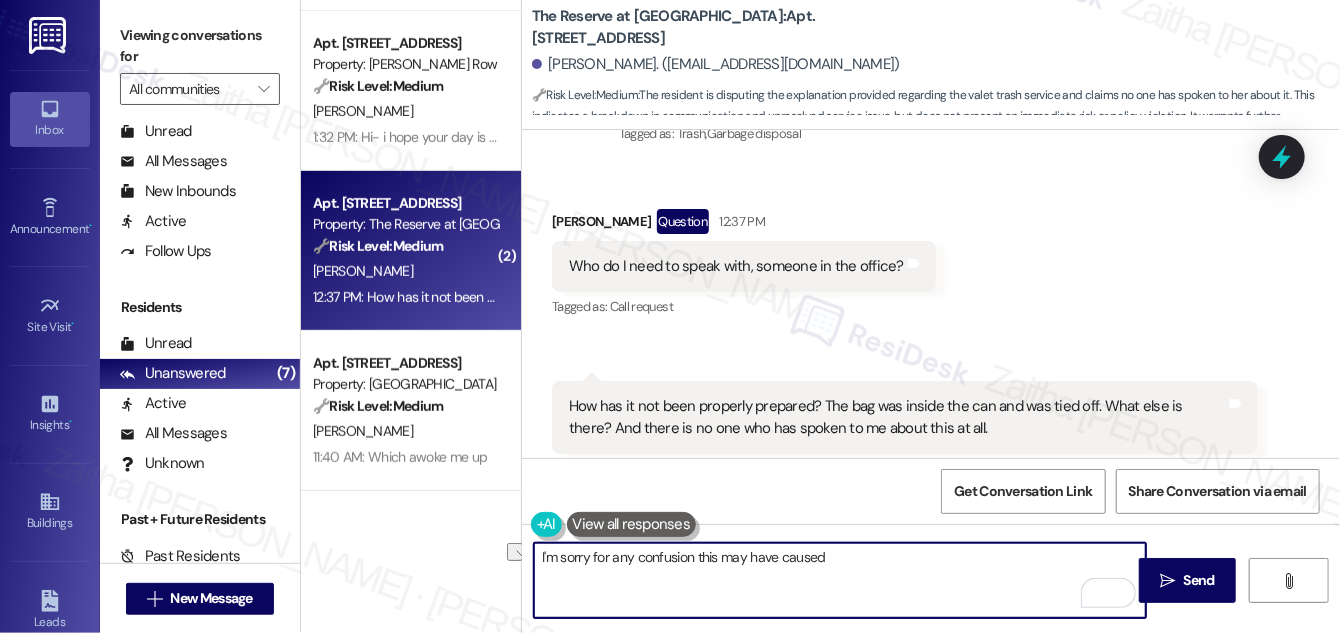 drag, startPoint x: 791, startPoint y: 550, endPoint x: 544, endPoint y: 553, distance: 247.01822 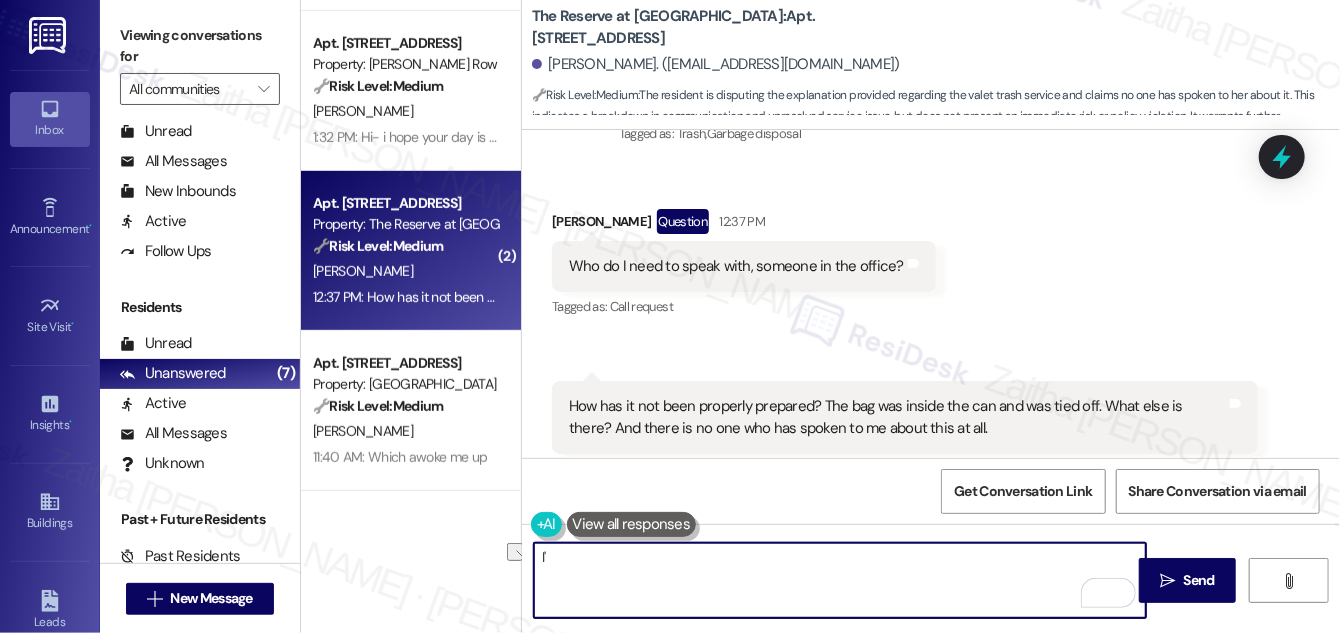 type on "I" 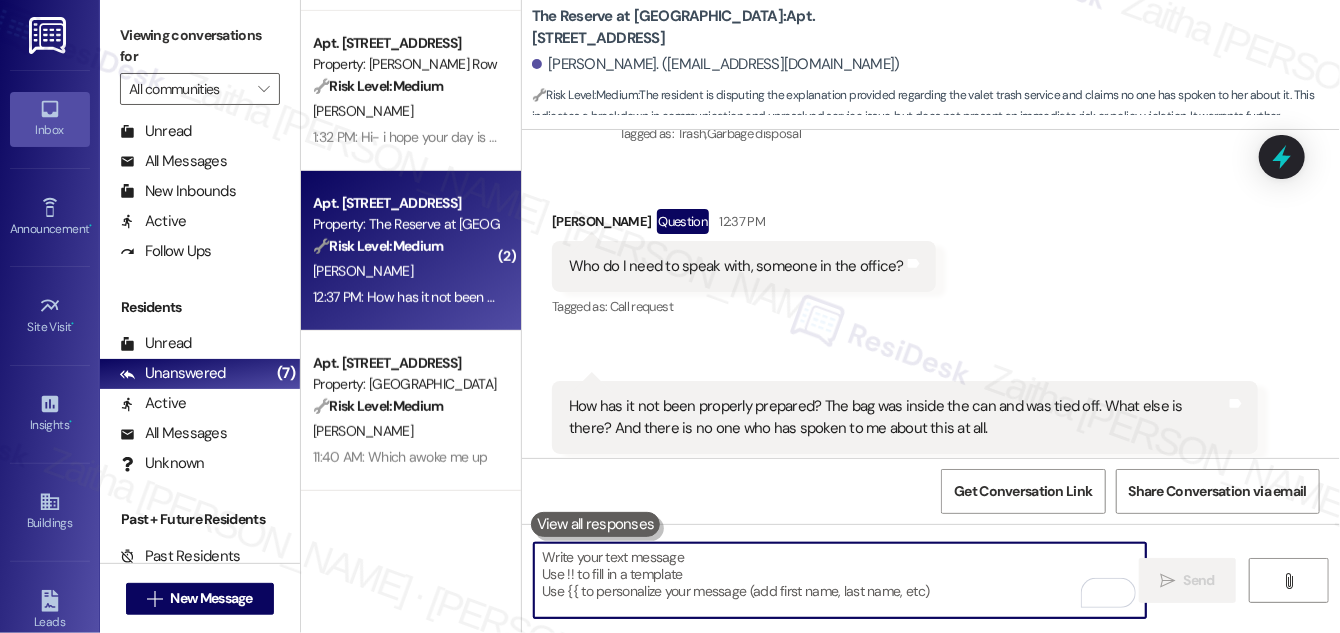 paste on "I’m sorry for any confusion. I understand your concern and truly appreciate you bringing it to our attention. I’ll go ahead and check in with the team again to clarify and will follow up with you" 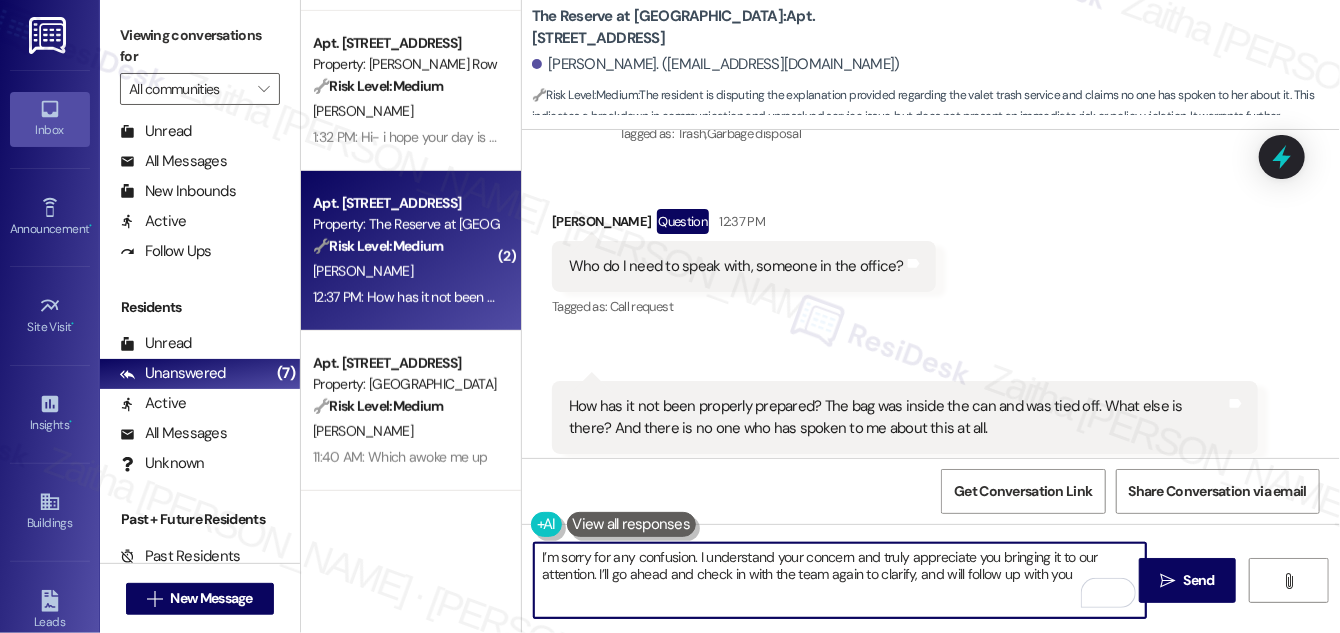 drag, startPoint x: 1067, startPoint y: 572, endPoint x: 1072, endPoint y: 581, distance: 10.29563 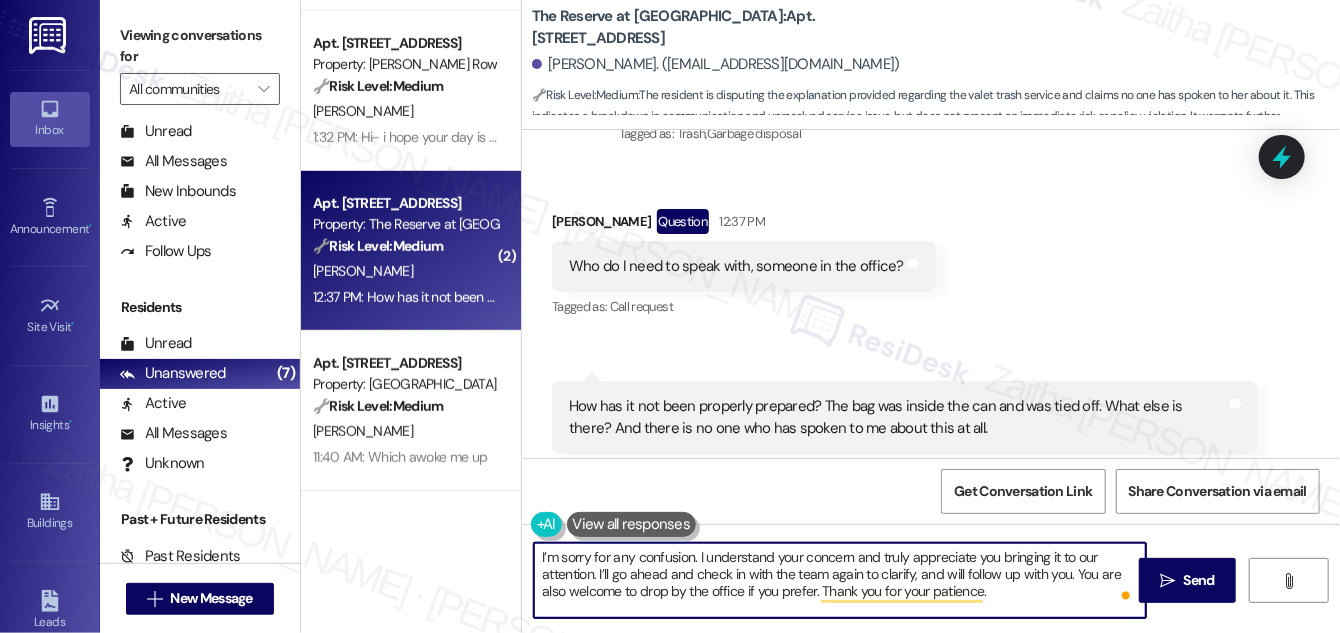 type on "I’m sorry for any confusion. I understand your concern and truly appreciate you bringing it to our attention. I’ll go ahead and check in with the team again to clarify, and will follow up with you. You are also welcome to drop by the office if you prefer. Thank you for your patience." 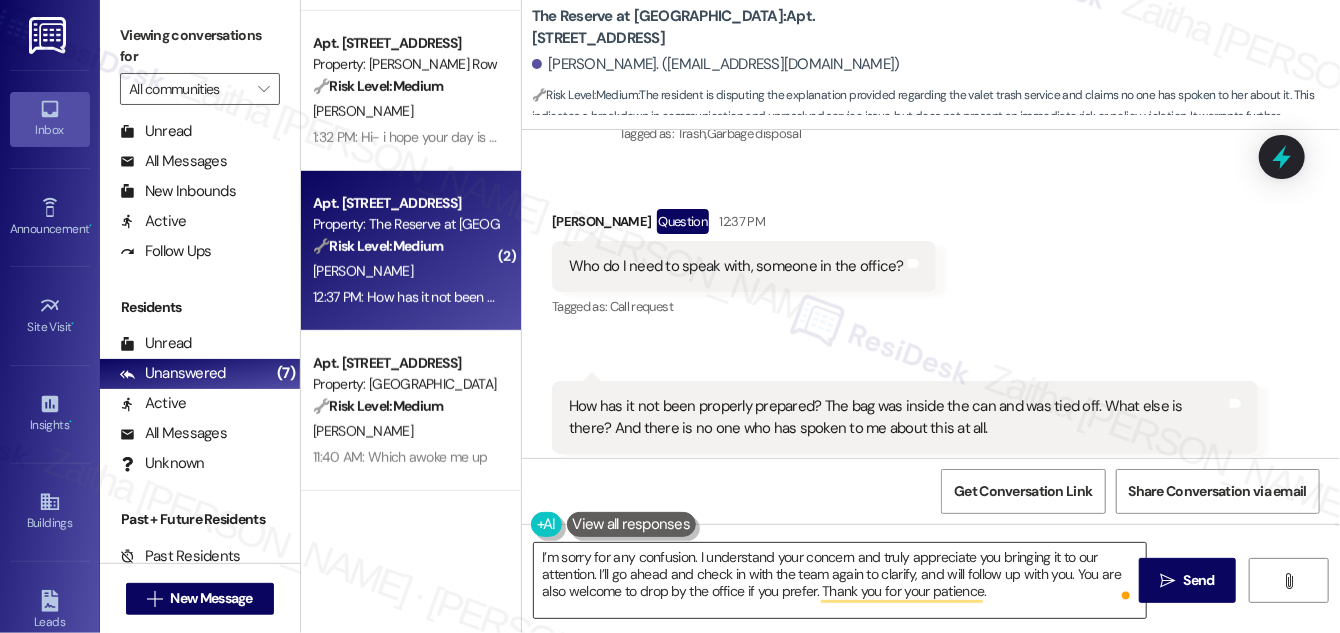drag, startPoint x: 531, startPoint y: 553, endPoint x: 700, endPoint y: 580, distance: 171.14322 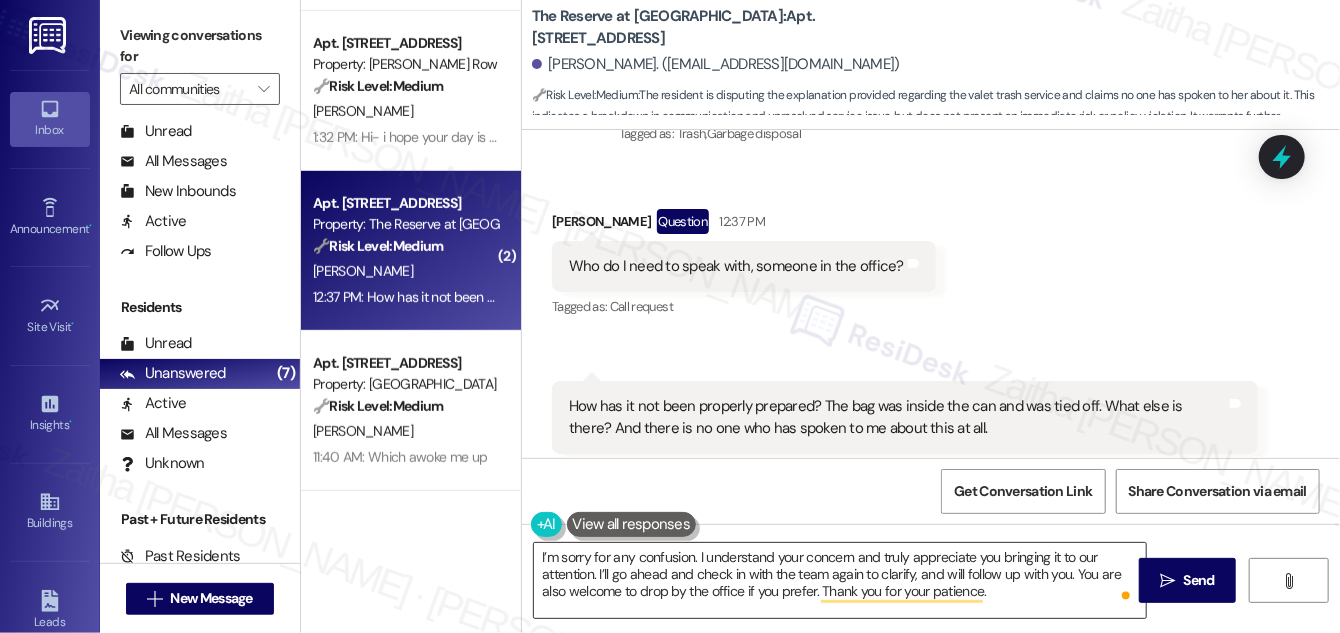 click on "I’m sorry for any confusion. I understand your concern and truly appreciate you bringing it to our attention. I’ll go ahead and check in with the team again to clarify, and will follow up with you. You are also welcome to drop by the office if you prefer. Thank you for your patience." at bounding box center [840, 580] 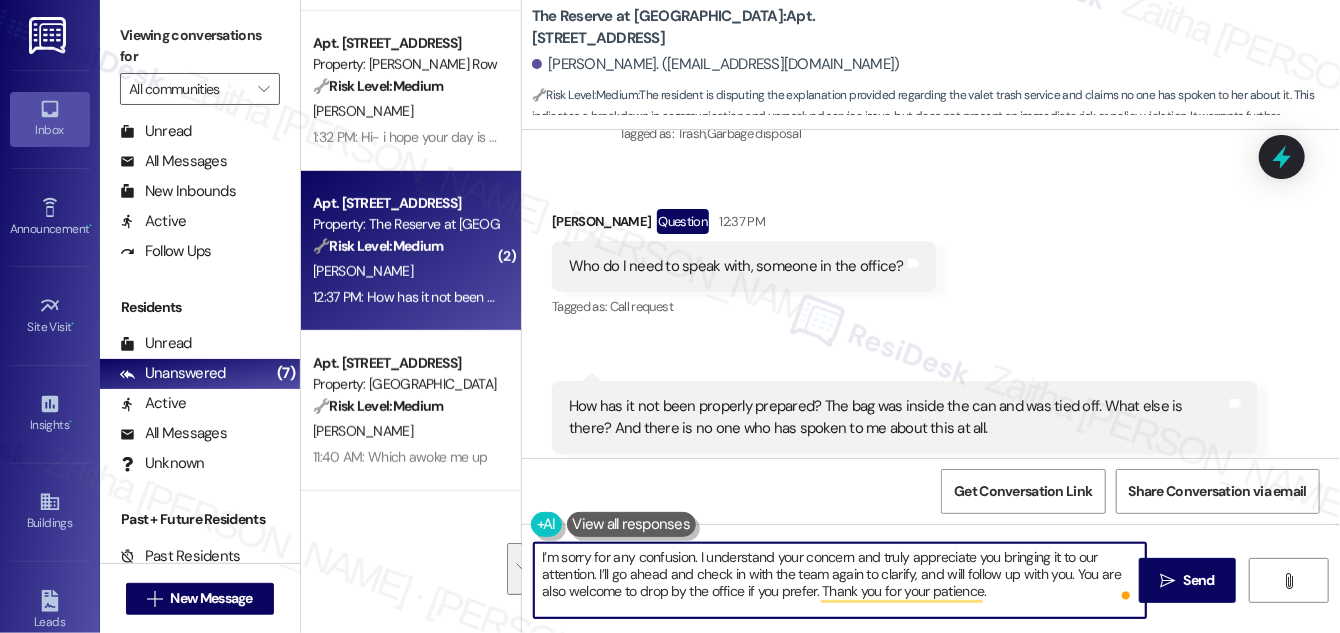 drag, startPoint x: 540, startPoint y: 556, endPoint x: 1064, endPoint y: 589, distance: 525.0381 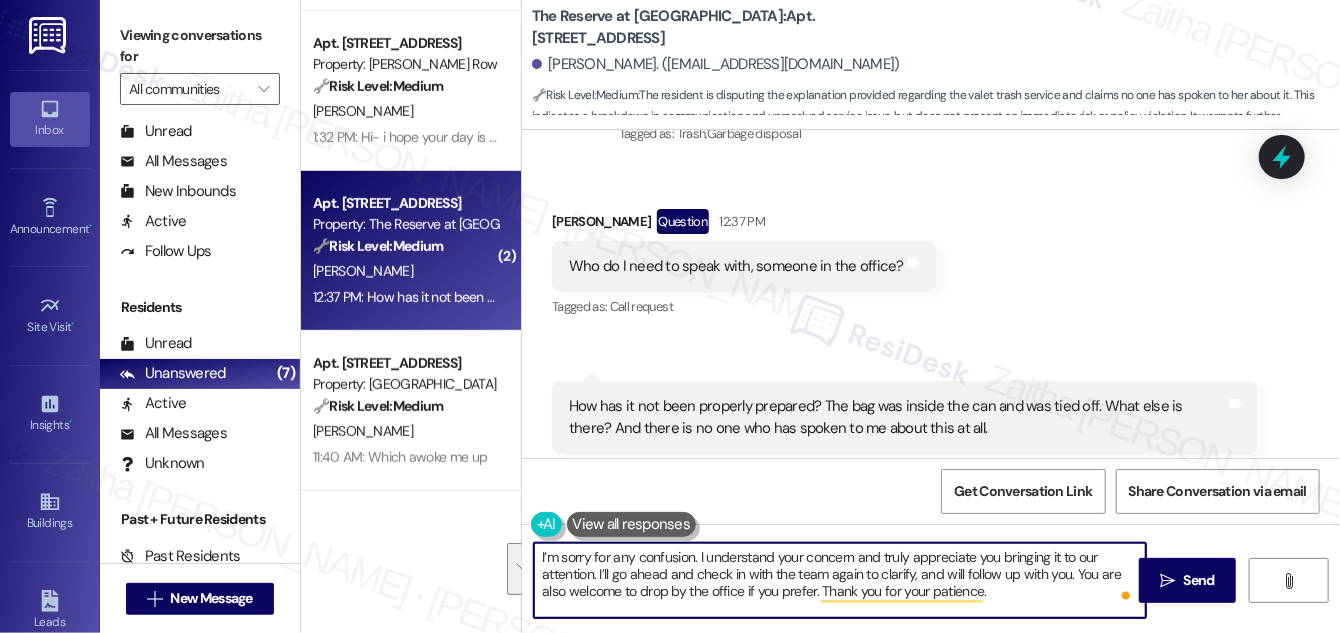 click on "I’m sorry for any confusion. I understand your concern and truly appreciate you bringing it to our attention. I’ll go ahead and check in with the team again to clarify, and will follow up with you. You are also welcome to drop by the office if you prefer. Thank you for your patience." at bounding box center [840, 580] 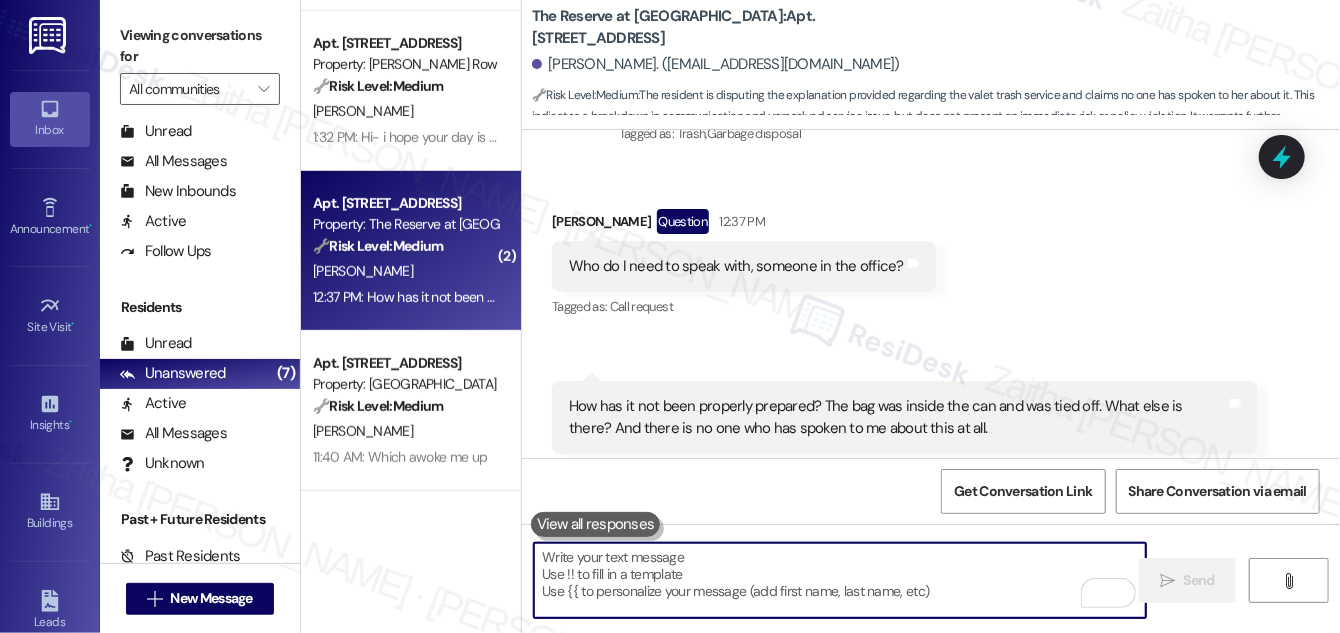 click at bounding box center (840, 580) 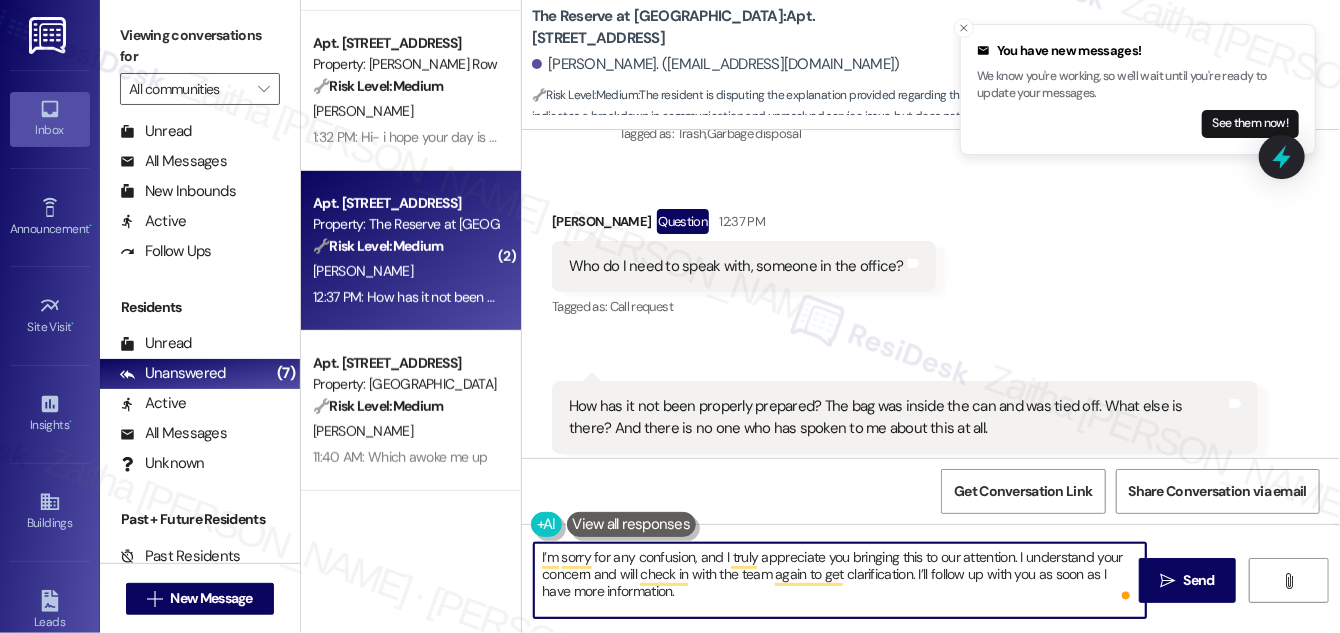 click on "I’m sorry for any confusion, and I truly appreciate you bringing this to our attention. I understand your concern and will check in with the team again to get clarification. I’ll follow up with you as soon as I have more information." at bounding box center (840, 580) 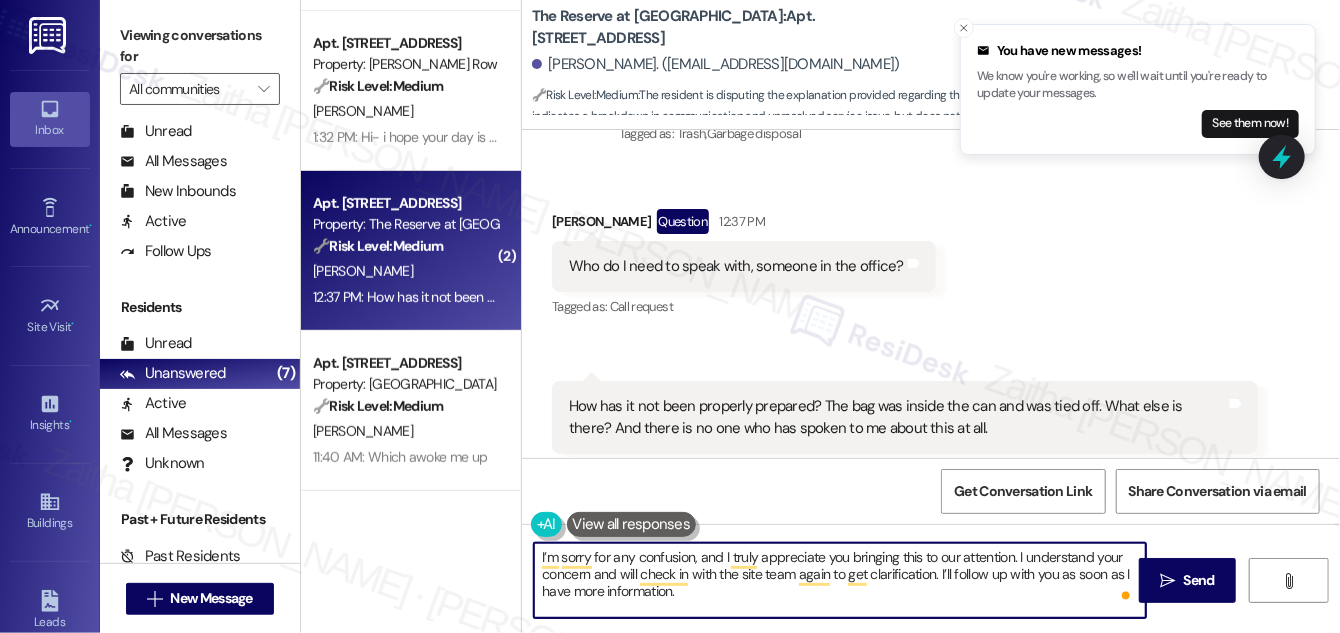 type on "I’m sorry for any confusion, and I truly appreciate you bringing this to our attention. I understand your concern and will check in with the site team again to get clarification. I’ll follow up with you as soon as I have more information." 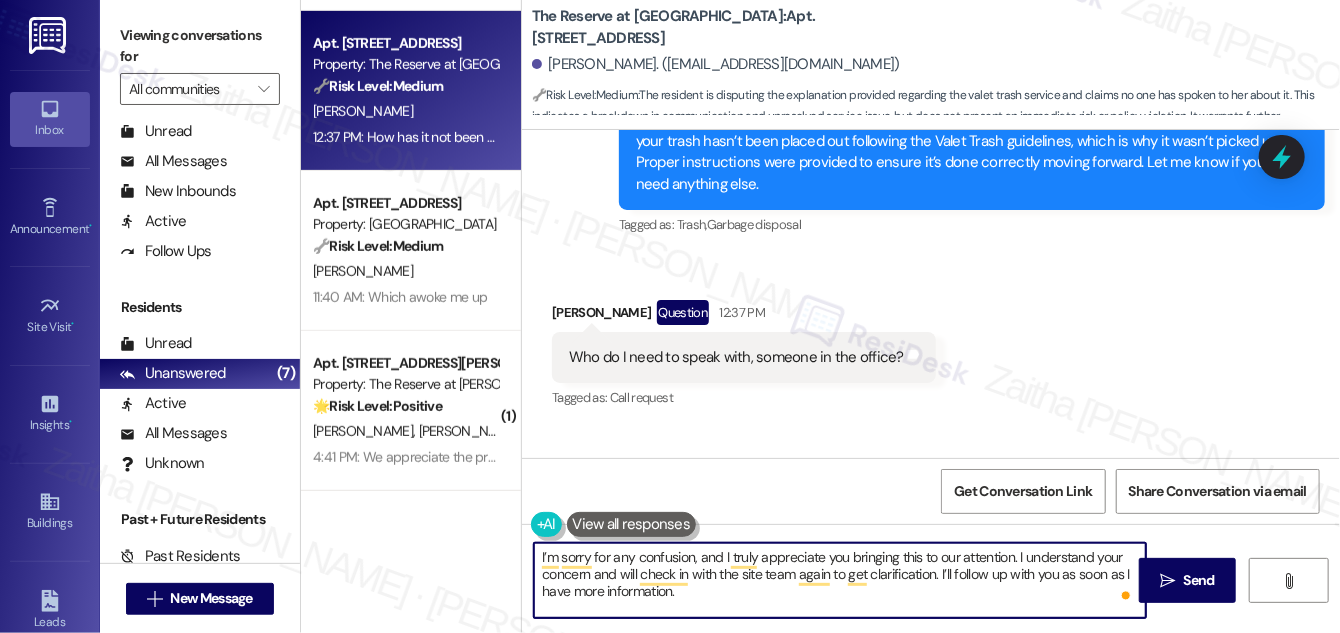 scroll, scrollTop: 9229, scrollLeft: 0, axis: vertical 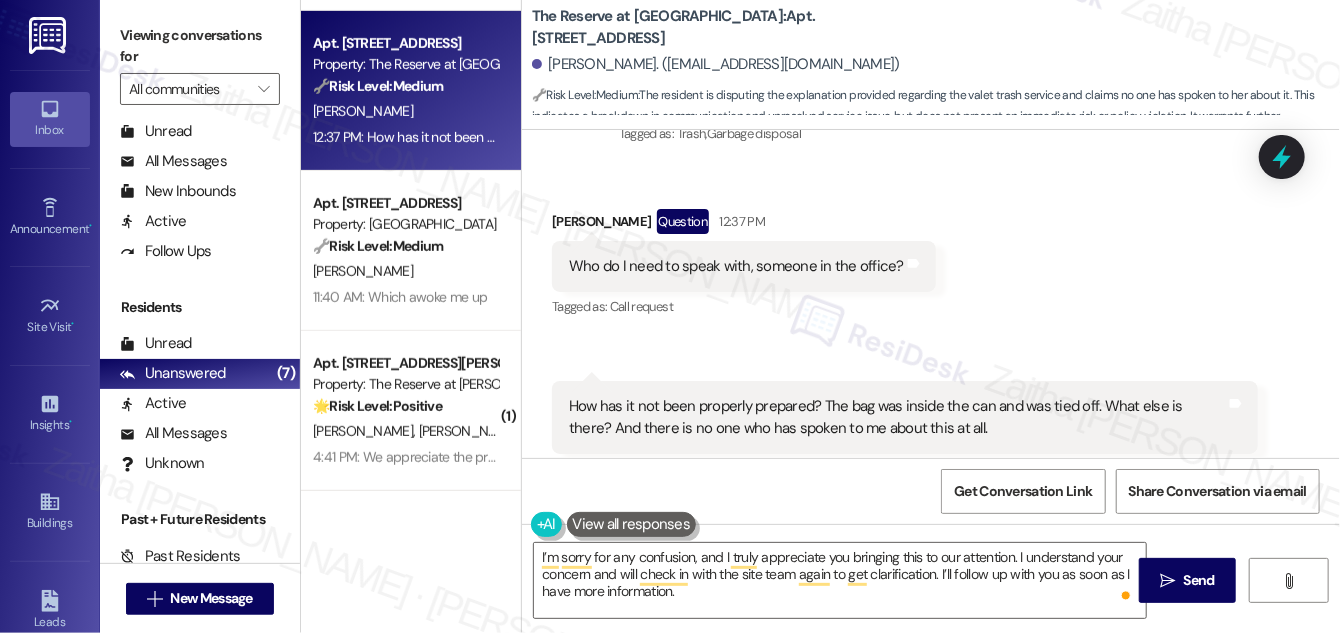 drag, startPoint x: 1192, startPoint y: 575, endPoint x: 1111, endPoint y: 429, distance: 166.96407 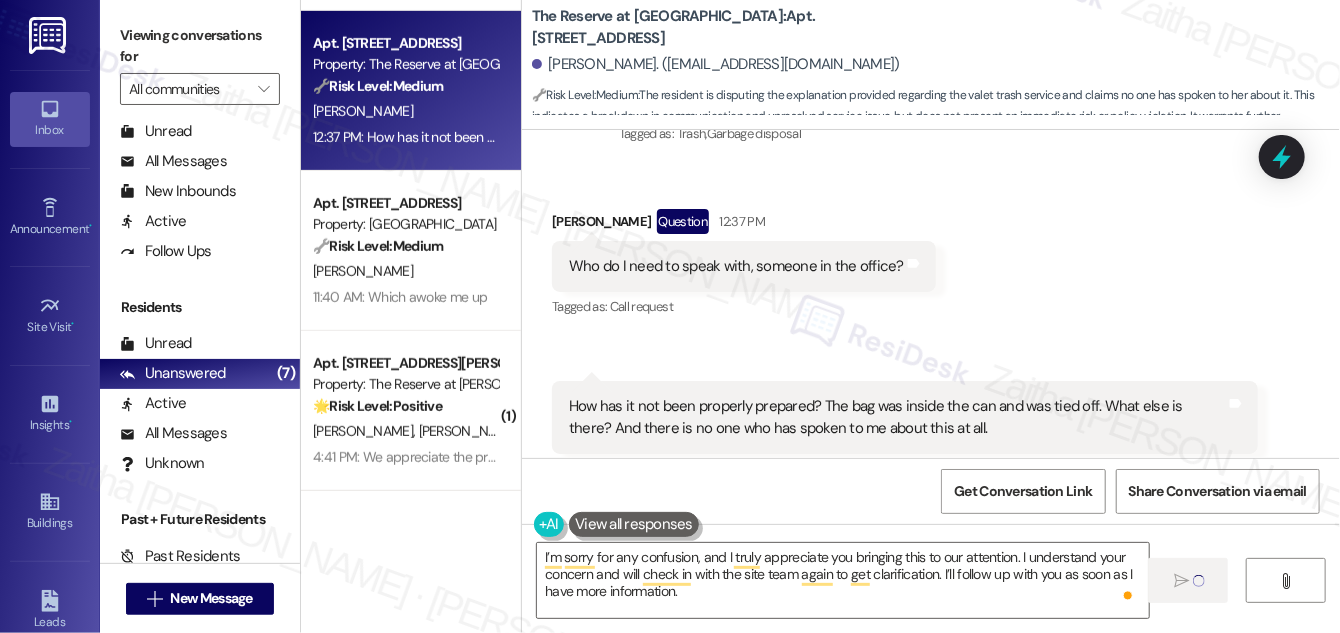 type 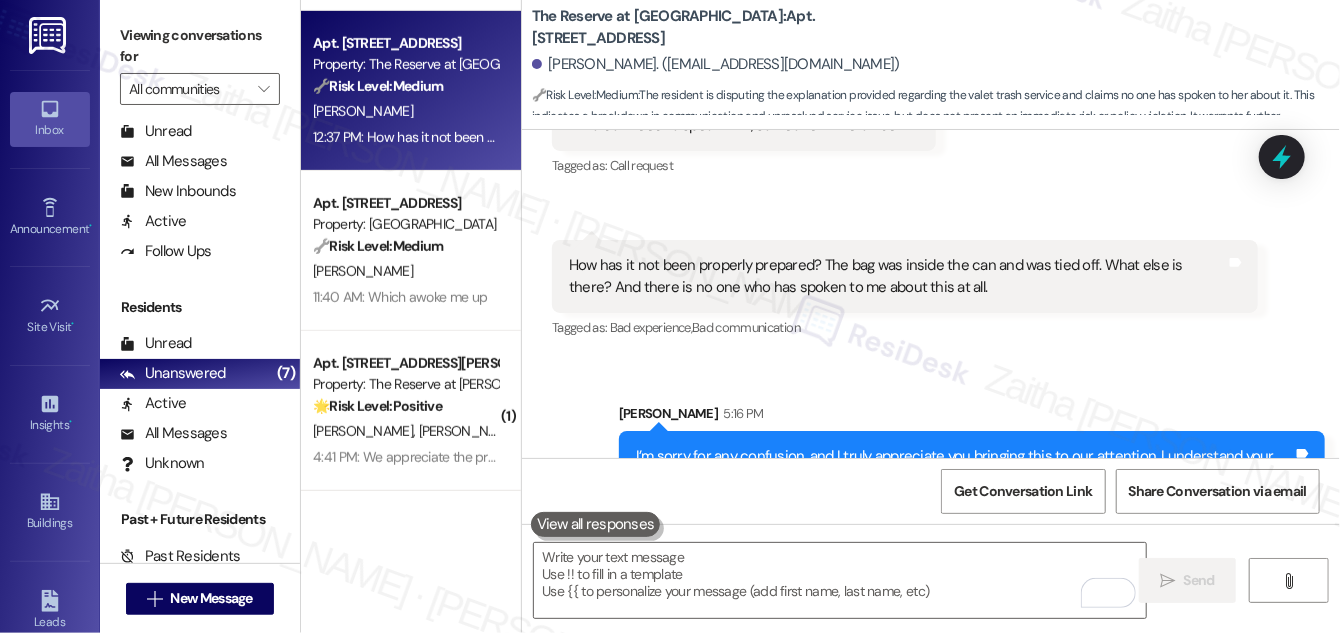 scroll, scrollTop: 9411, scrollLeft: 0, axis: vertical 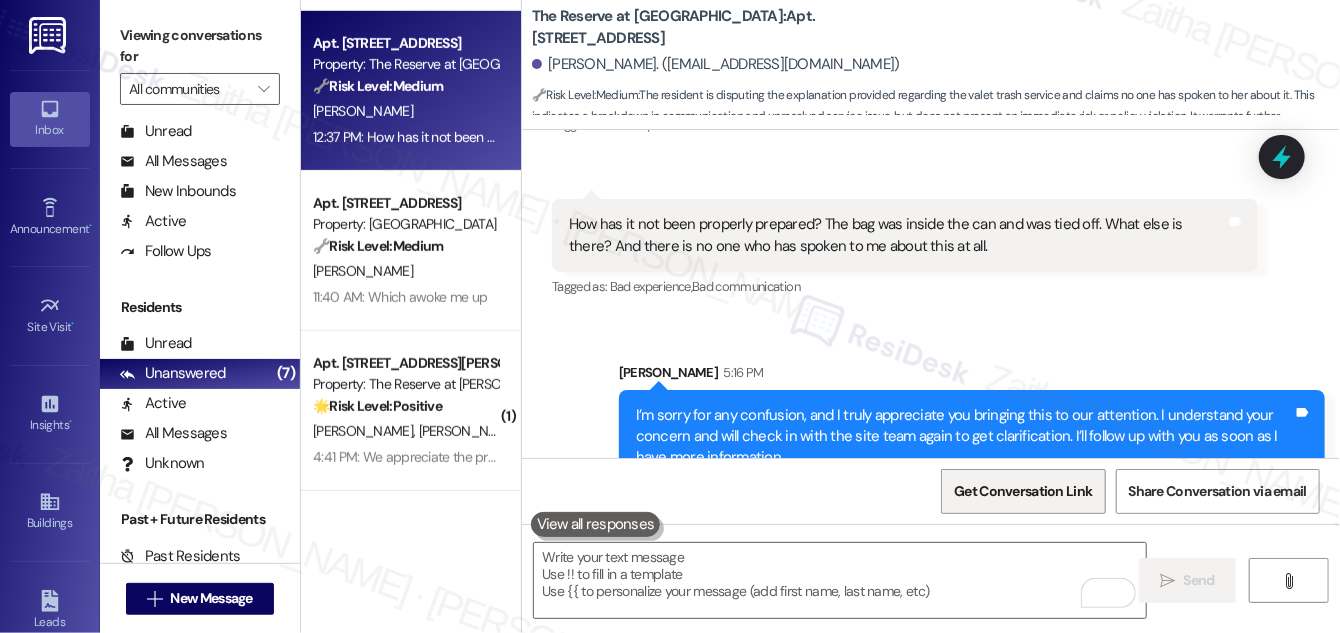 click on "Get Conversation Link" at bounding box center (1023, 491) 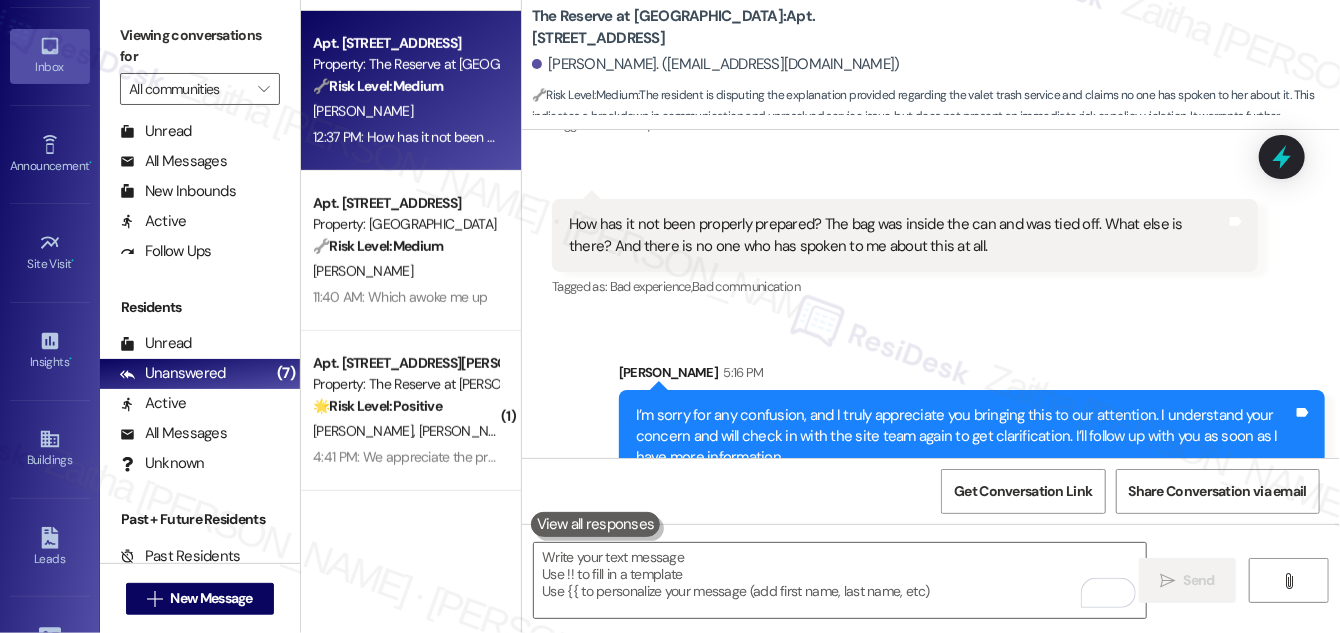 scroll, scrollTop: 363, scrollLeft: 0, axis: vertical 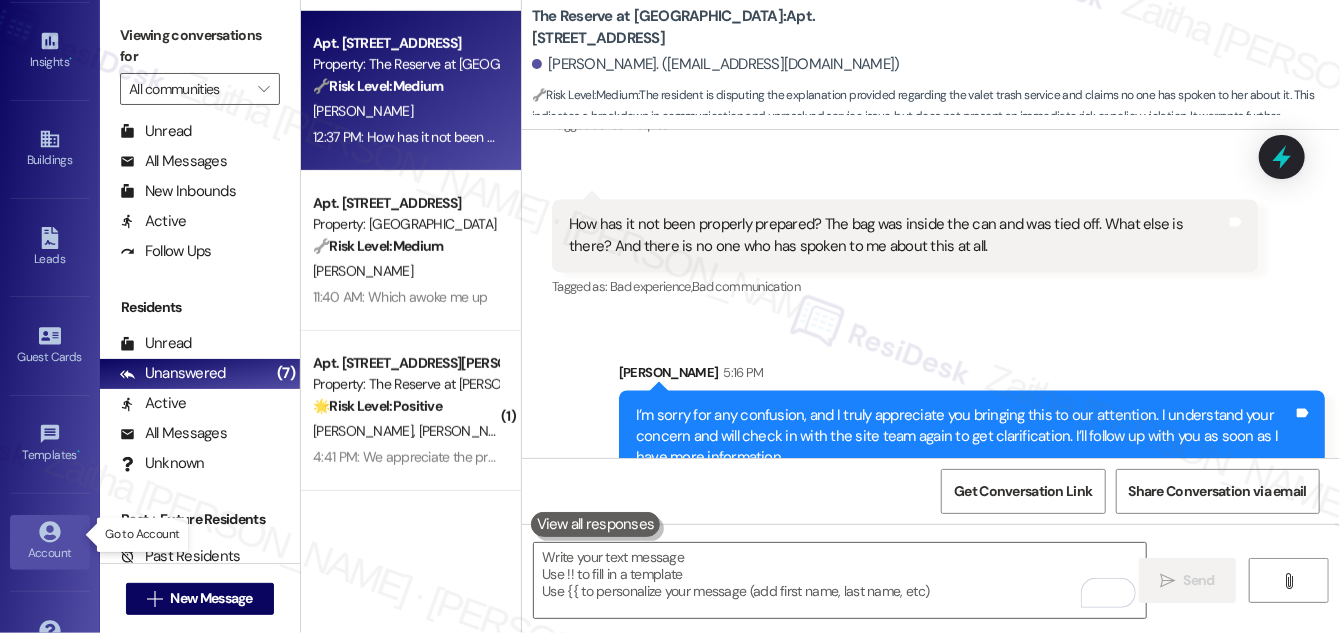 click on "Account" at bounding box center [50, 553] 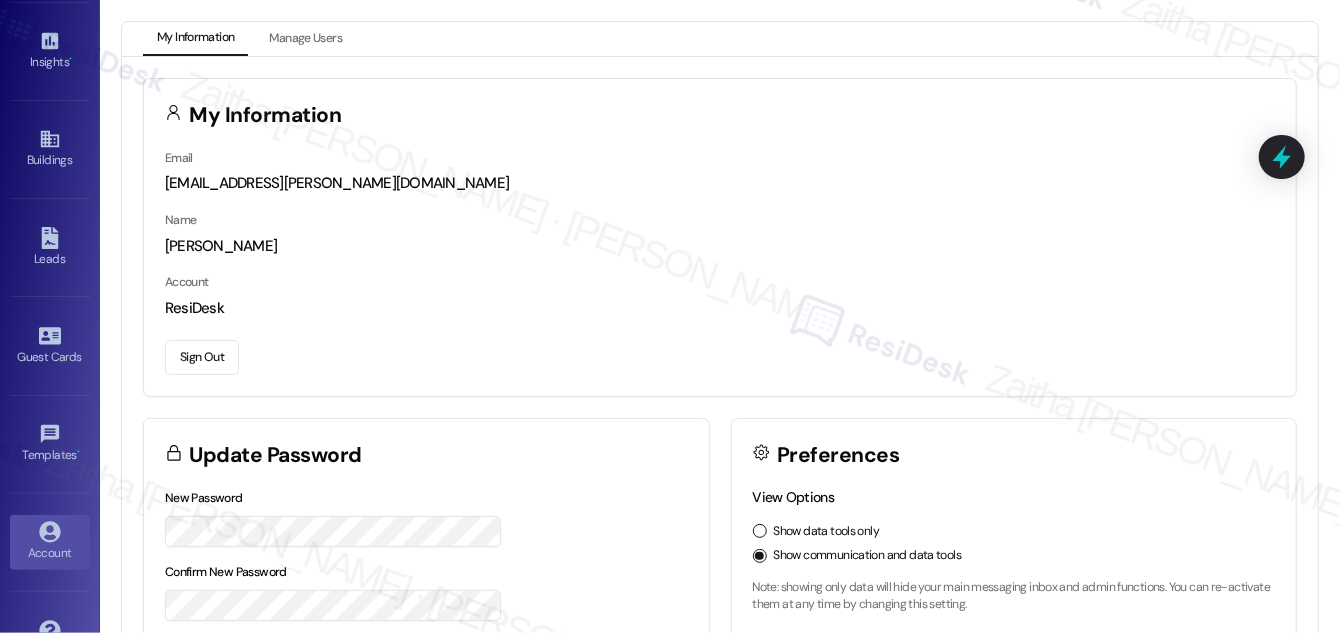 click on "Sign Out" at bounding box center [202, 357] 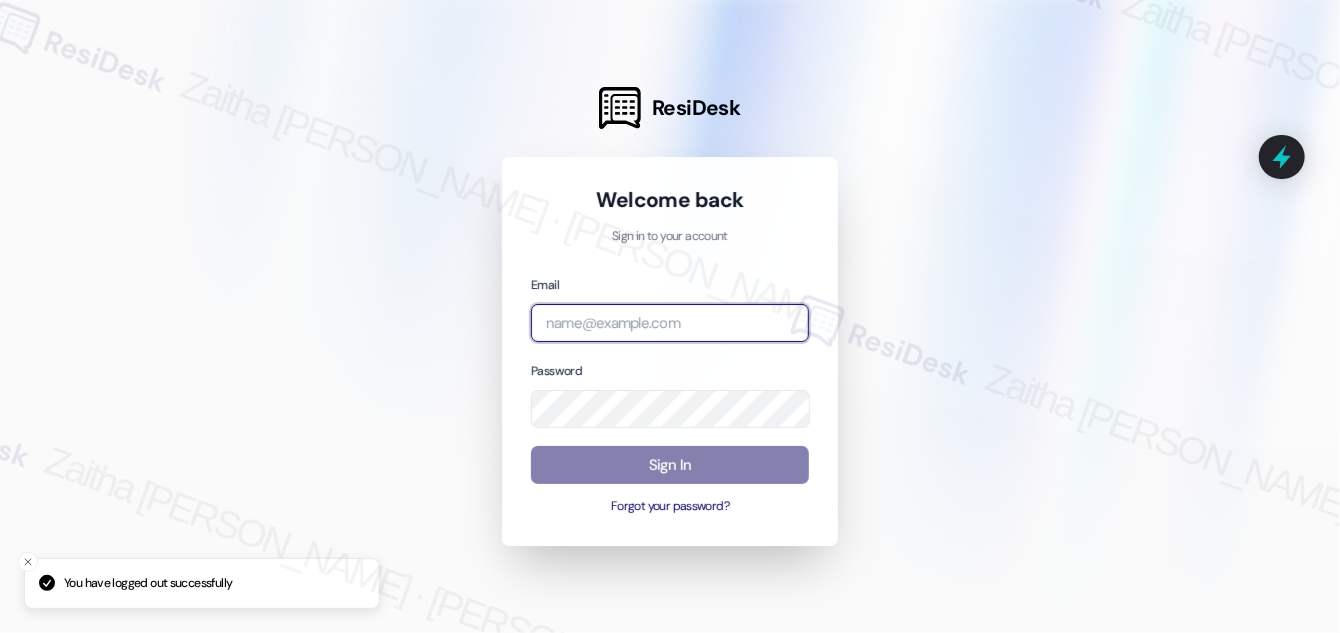 click at bounding box center [670, 323] 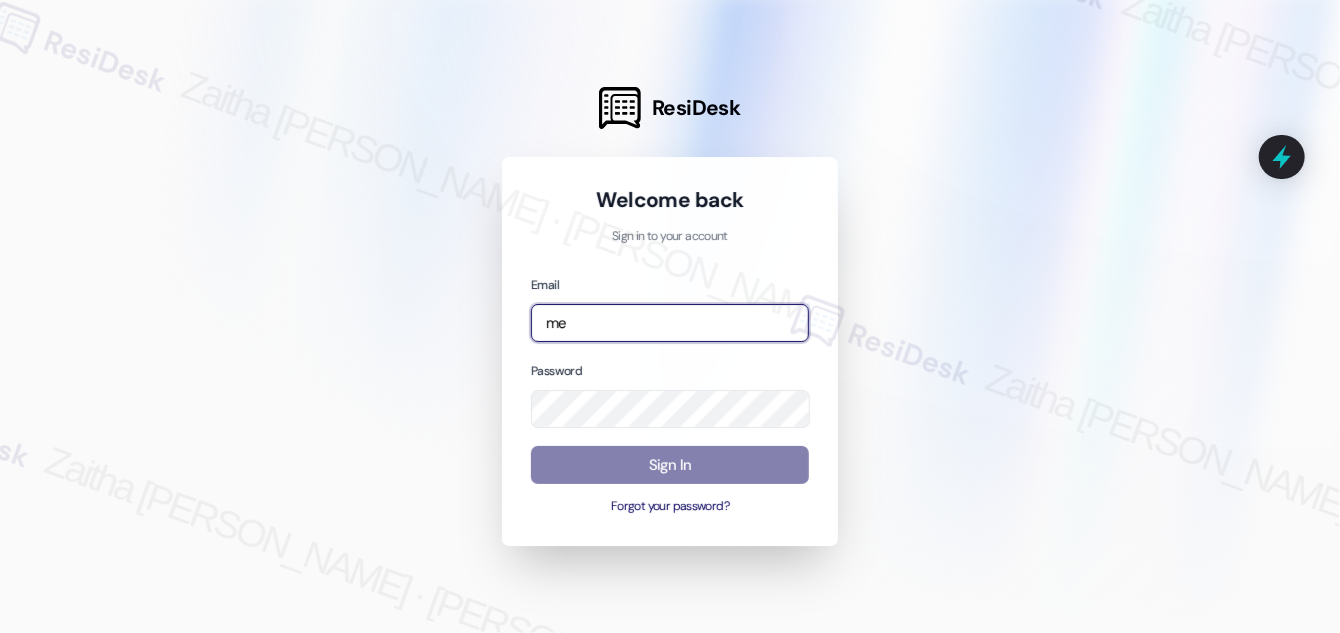 type on "m" 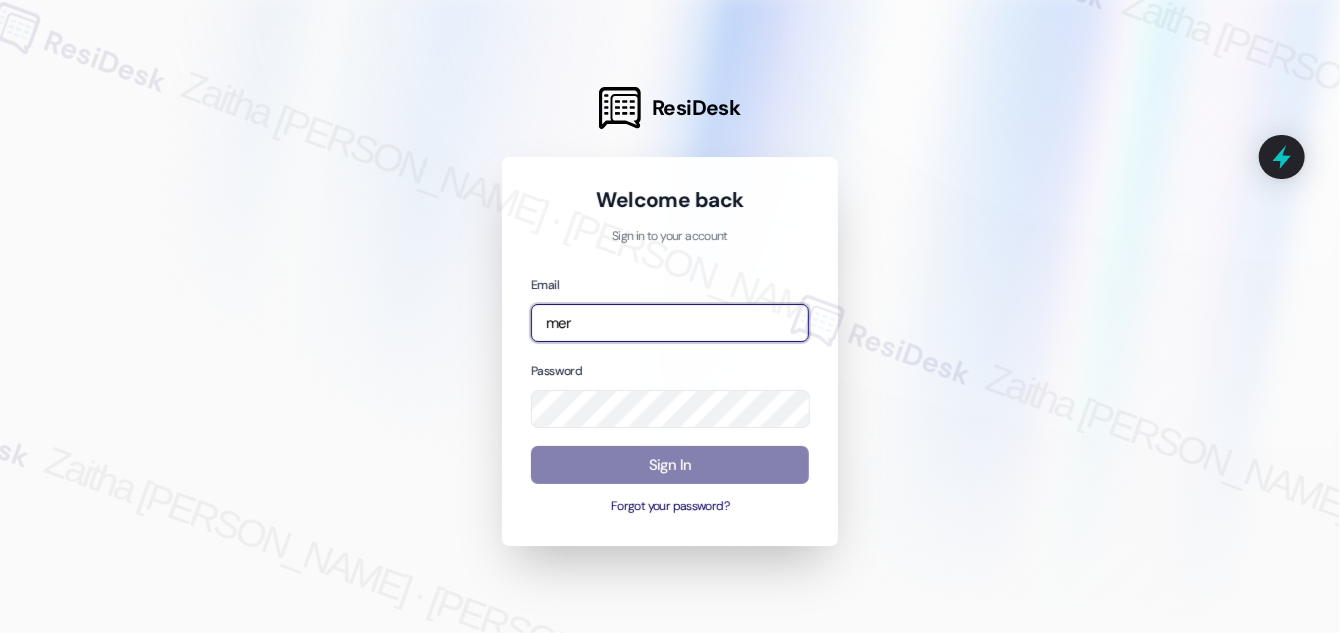 click at bounding box center [0, 633] 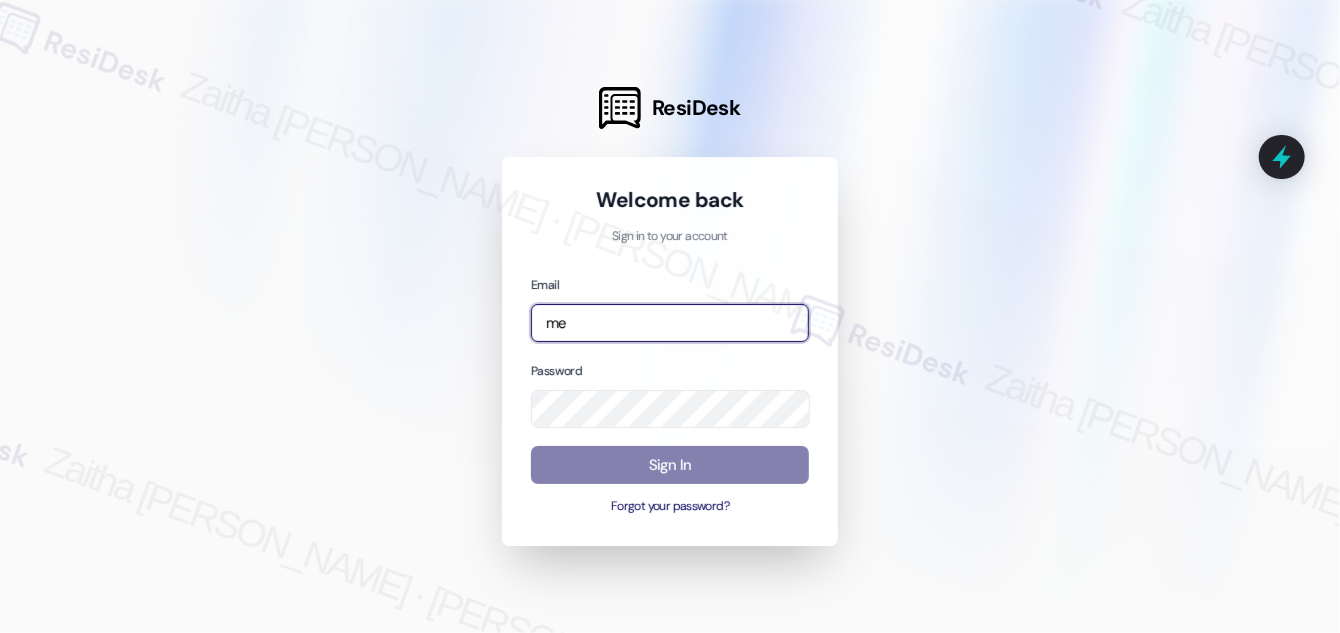 type on "m" 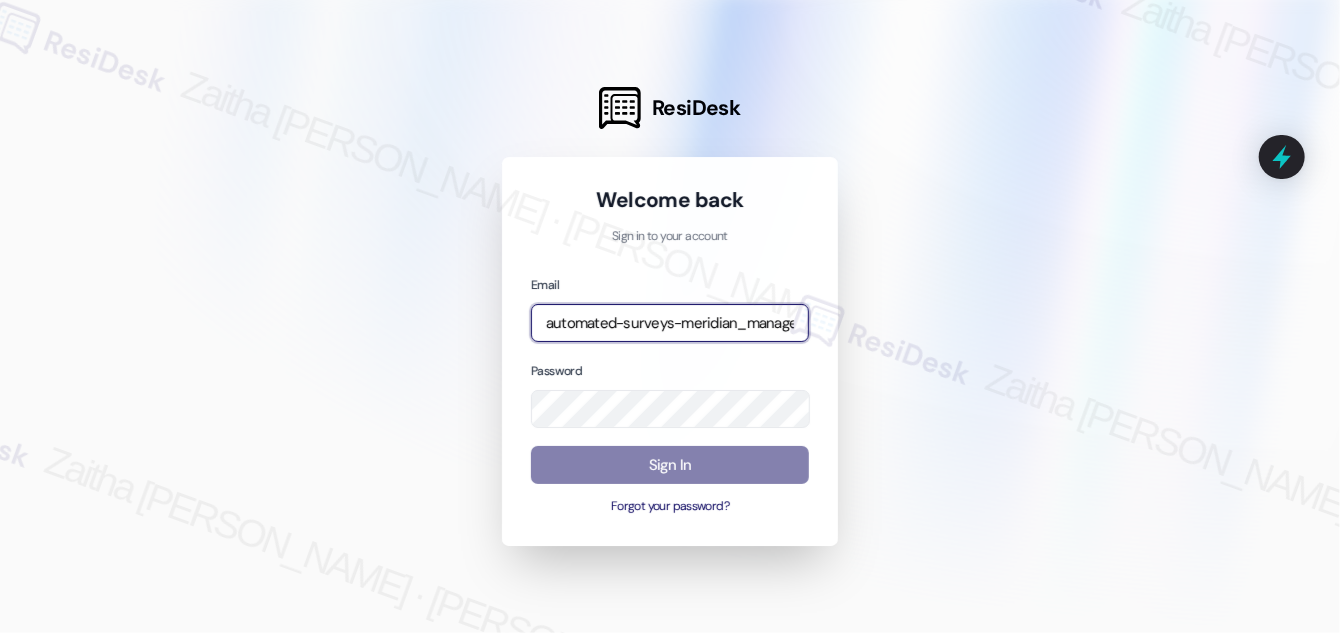 type on "automated-surveys-meridian_management-zaitha.mae.[PERSON_NAME]@meridian_[DOMAIN_NAME]" 